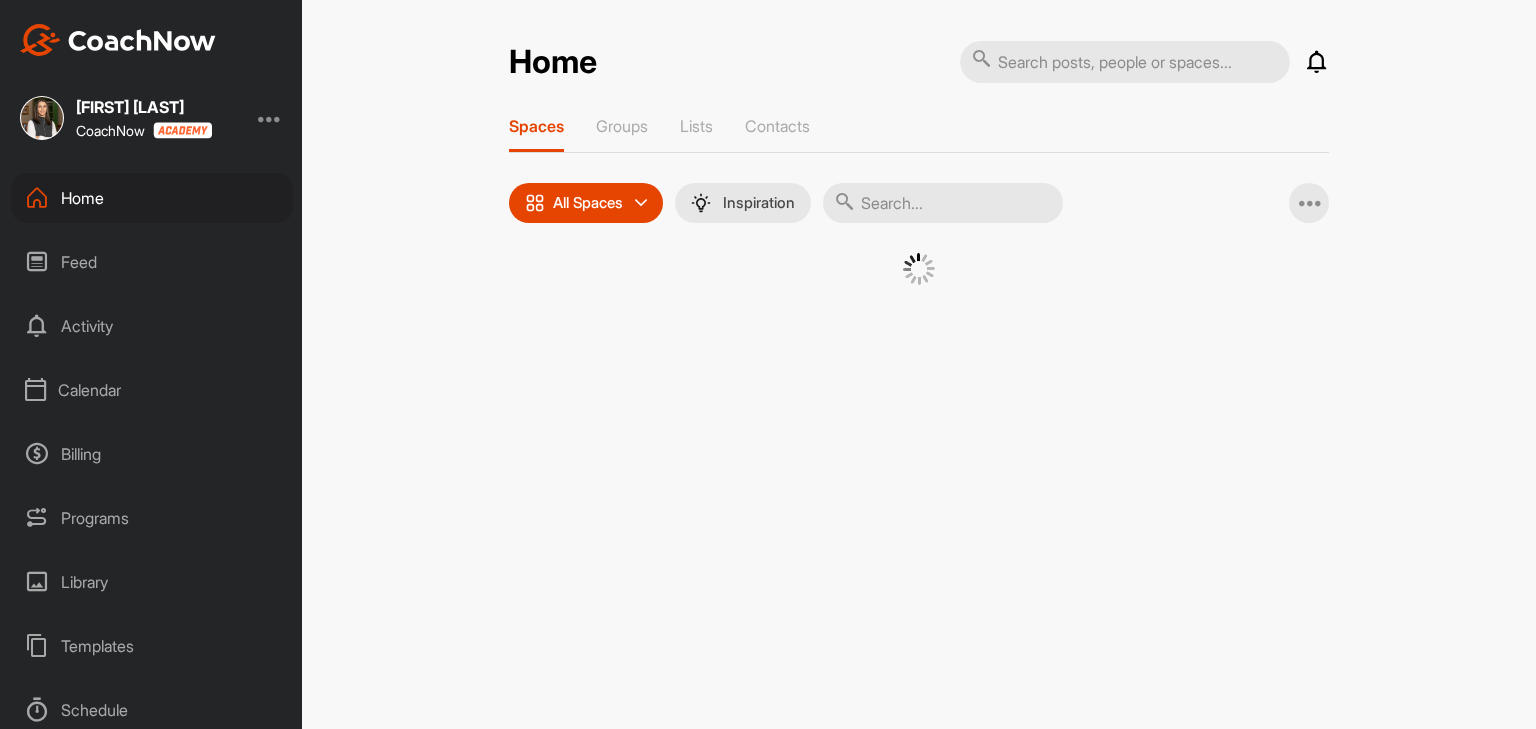 scroll, scrollTop: 0, scrollLeft: 0, axis: both 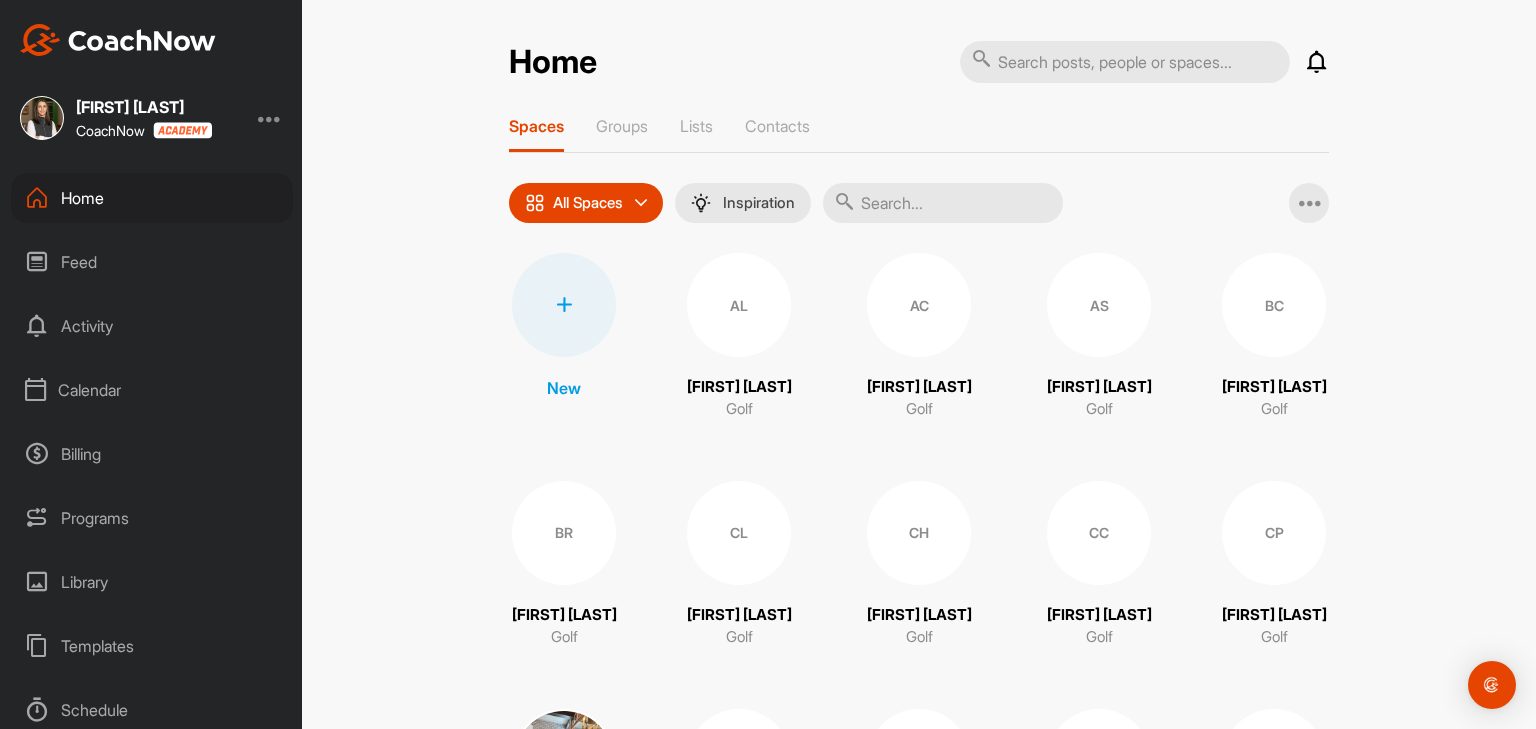 click on "Calendar" at bounding box center [152, 390] 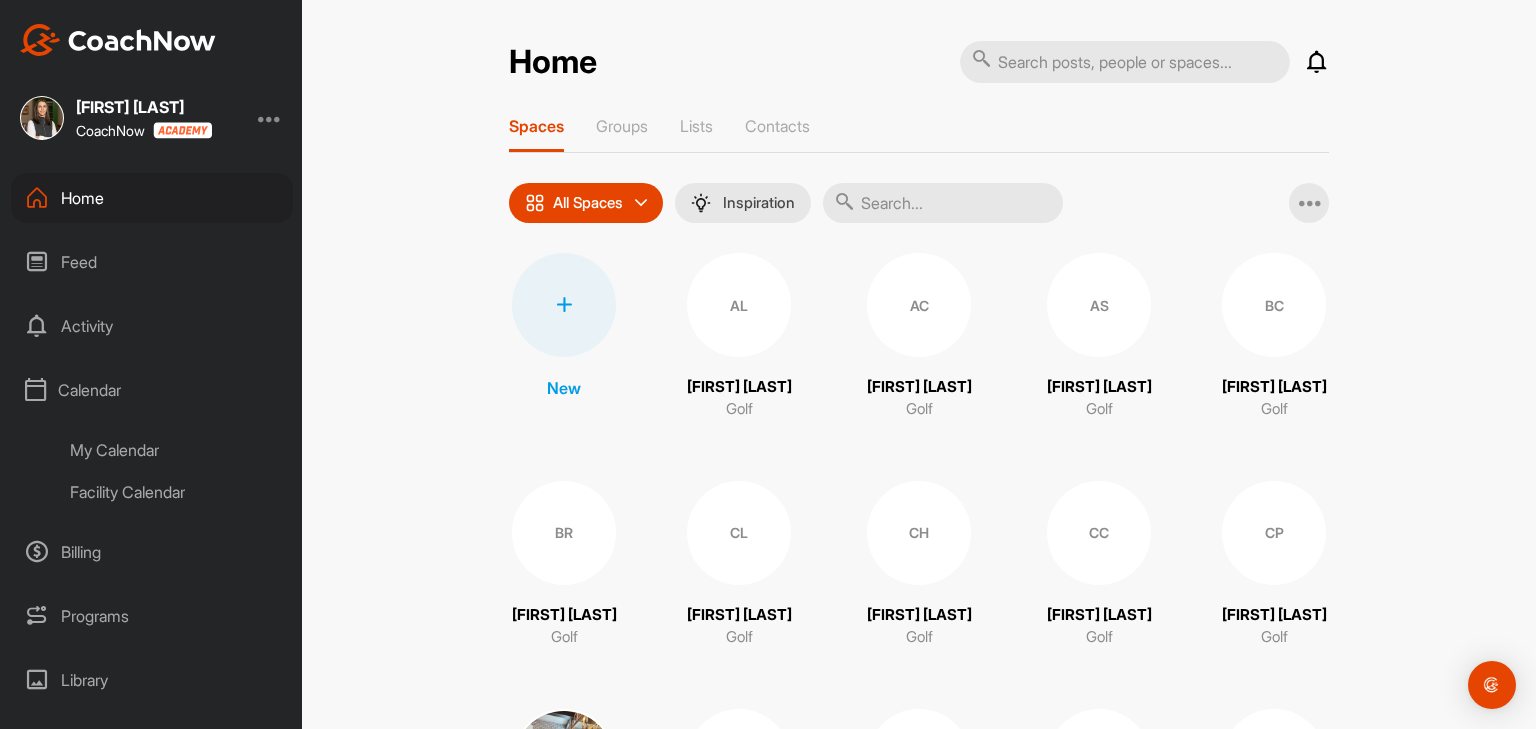 click on "Facility Calendar" at bounding box center [174, 492] 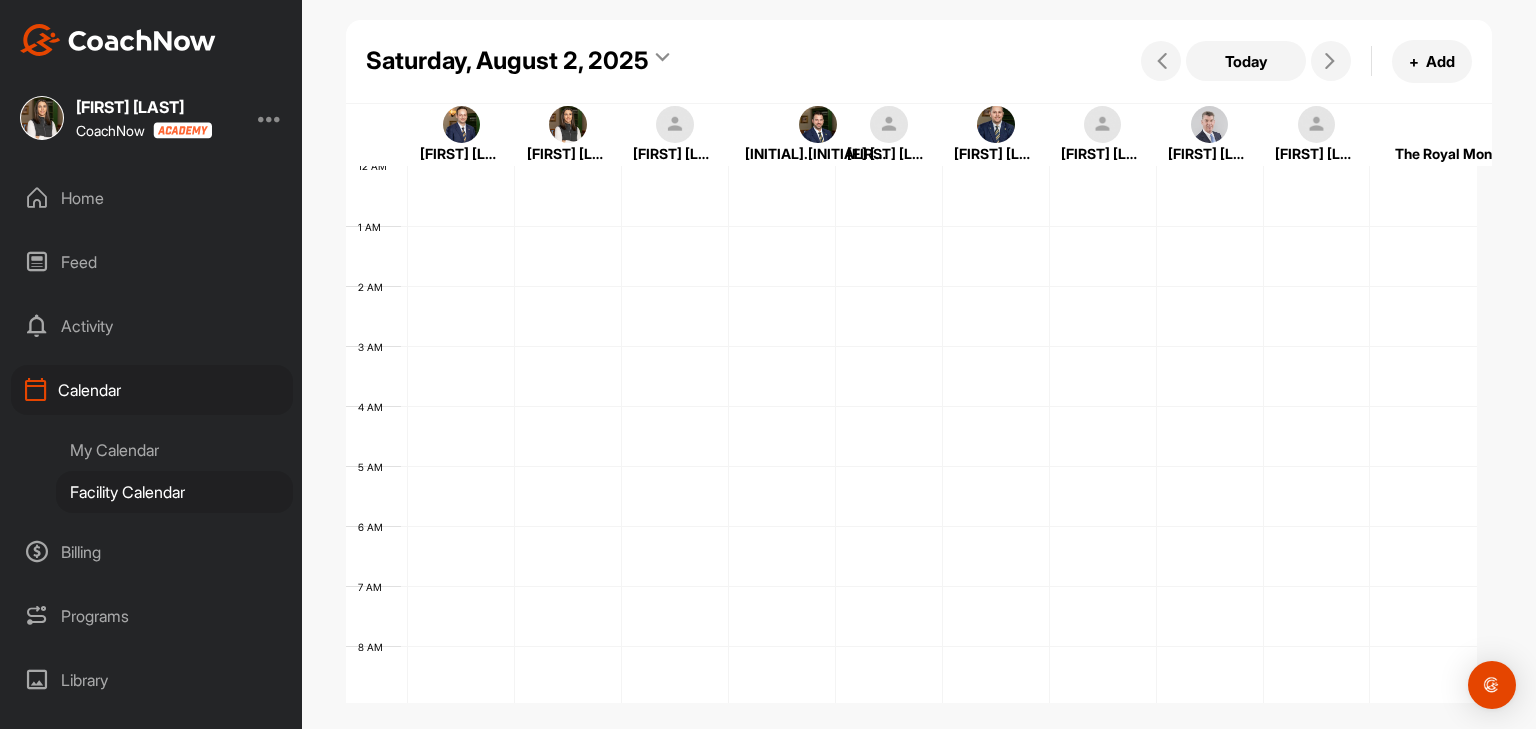scroll, scrollTop: 0, scrollLeft: 0, axis: both 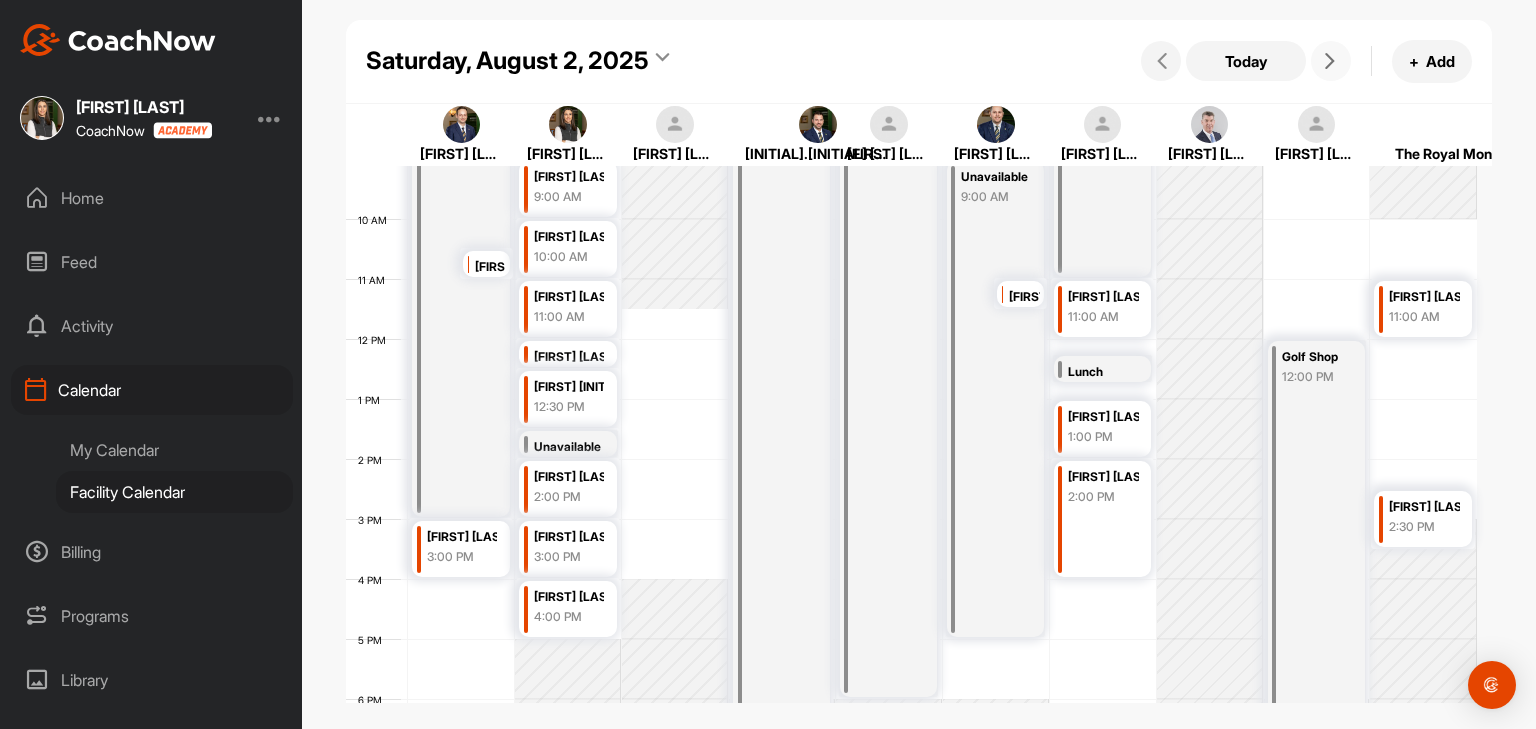 click at bounding box center [1331, 61] 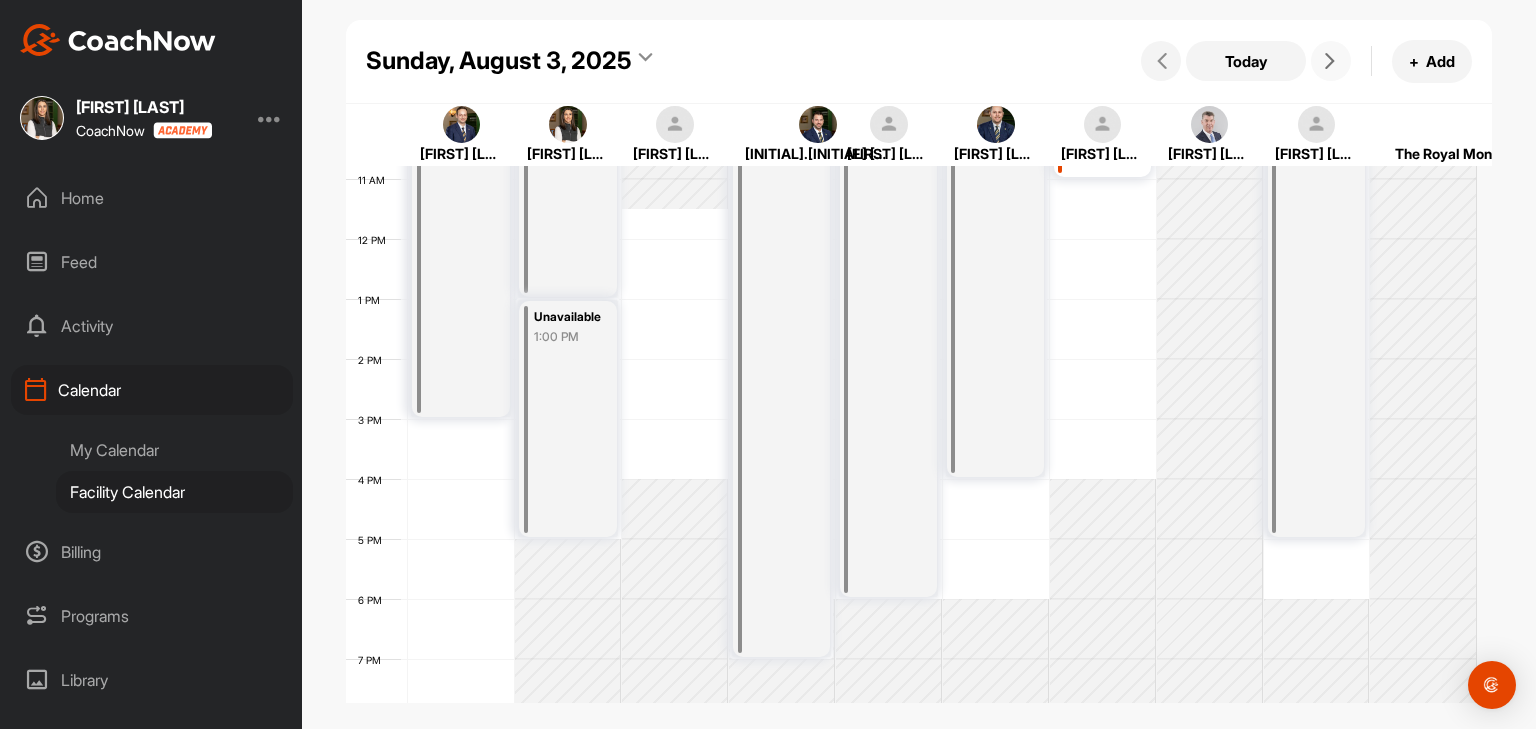 scroll, scrollTop: 347, scrollLeft: 0, axis: vertical 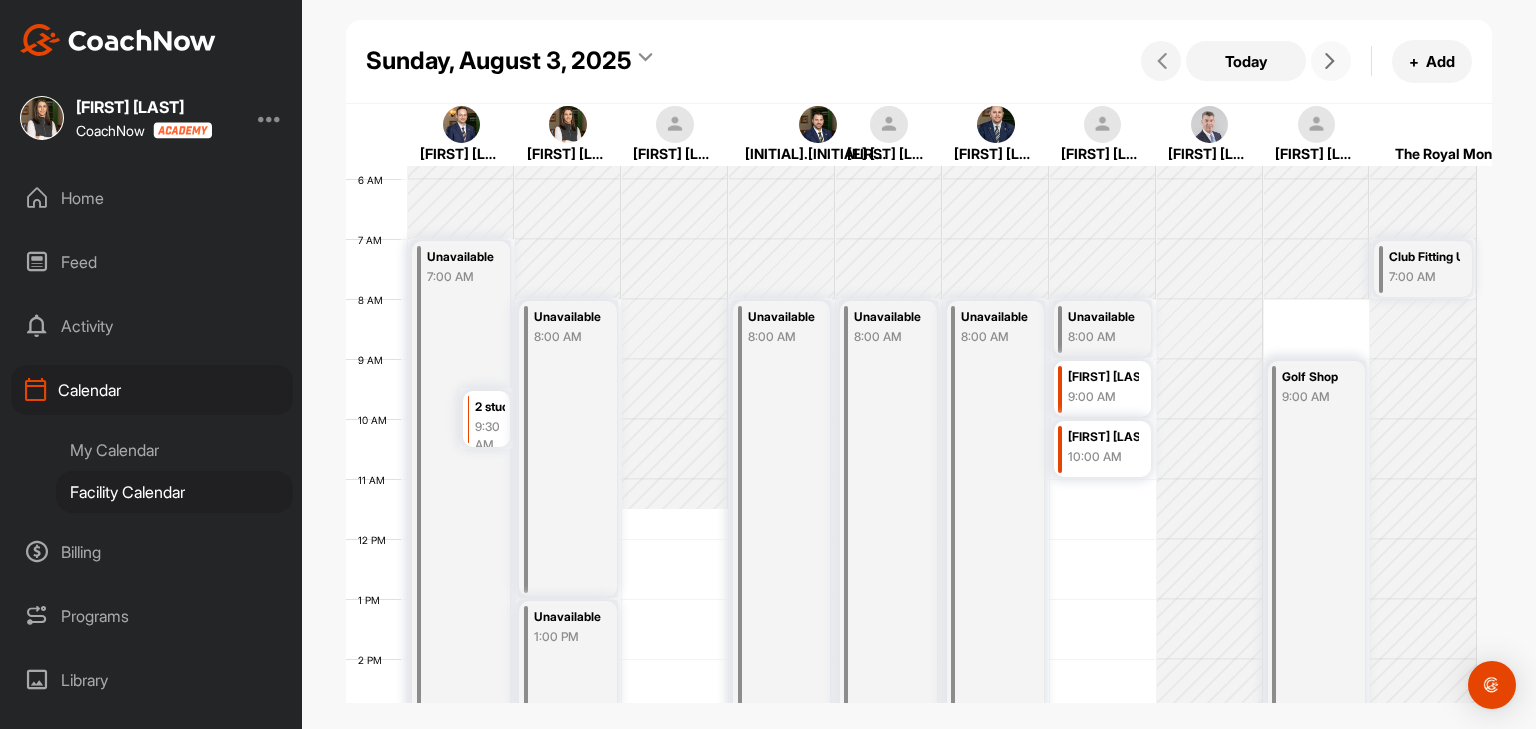 click at bounding box center (1331, 61) 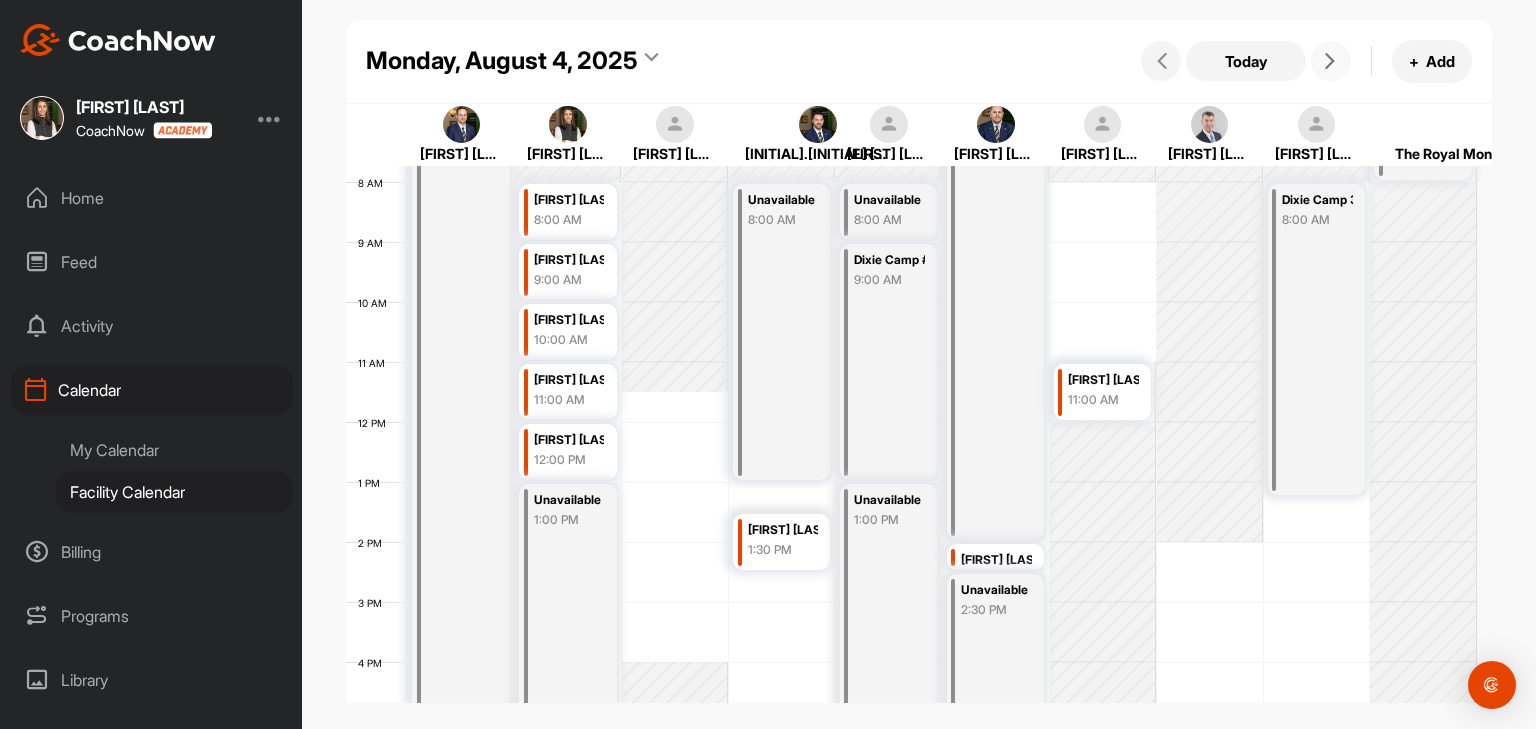 scroll, scrollTop: 447, scrollLeft: 0, axis: vertical 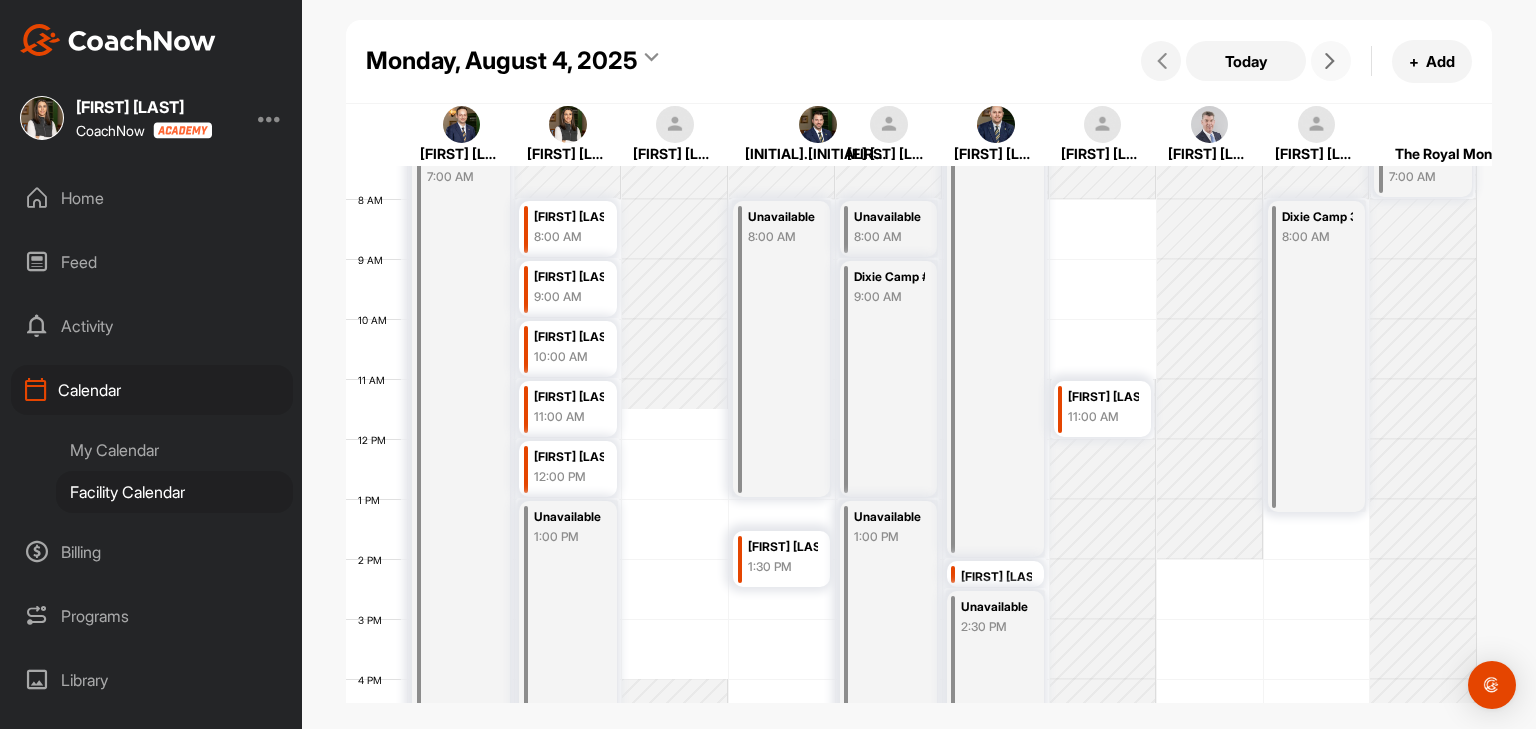 click at bounding box center [1331, 61] 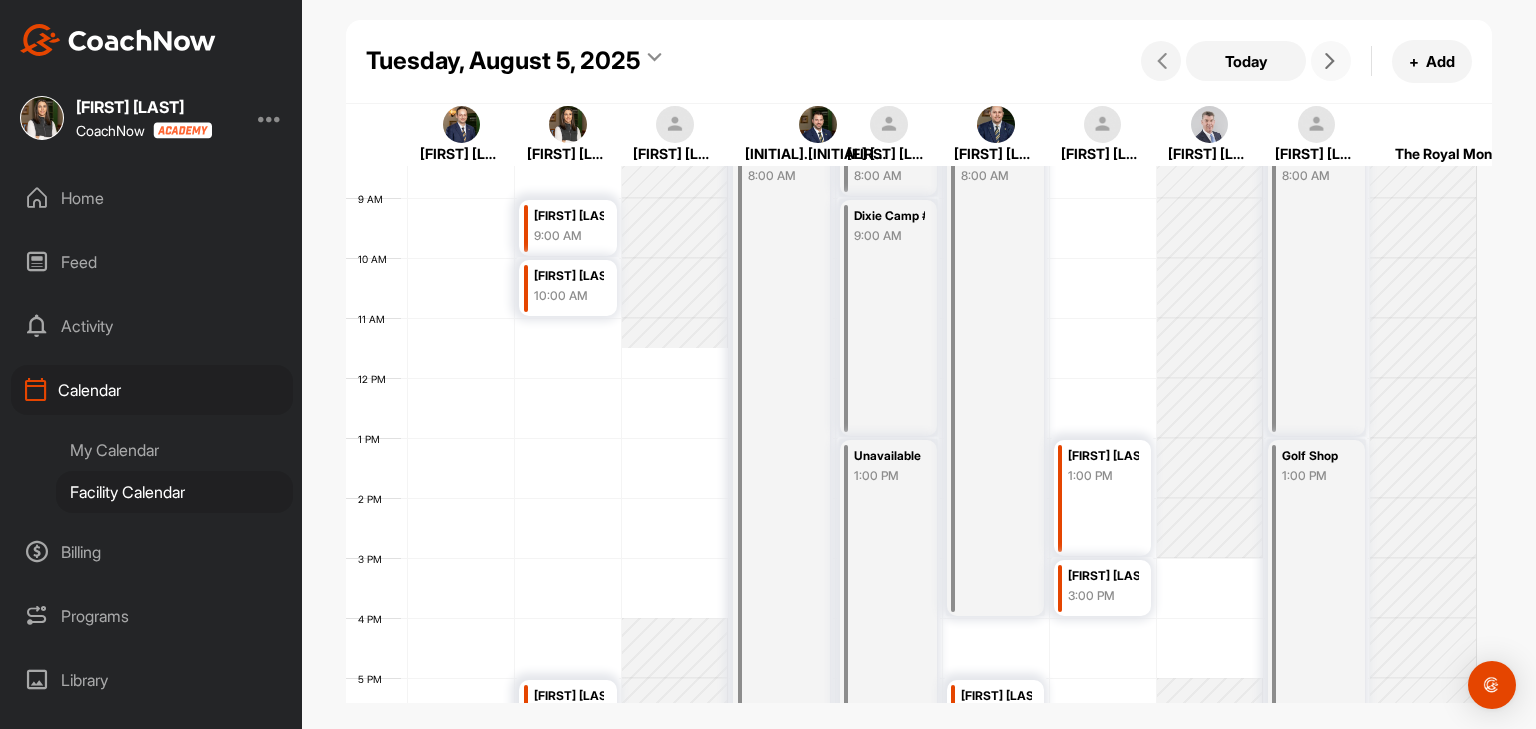 scroll, scrollTop: 647, scrollLeft: 0, axis: vertical 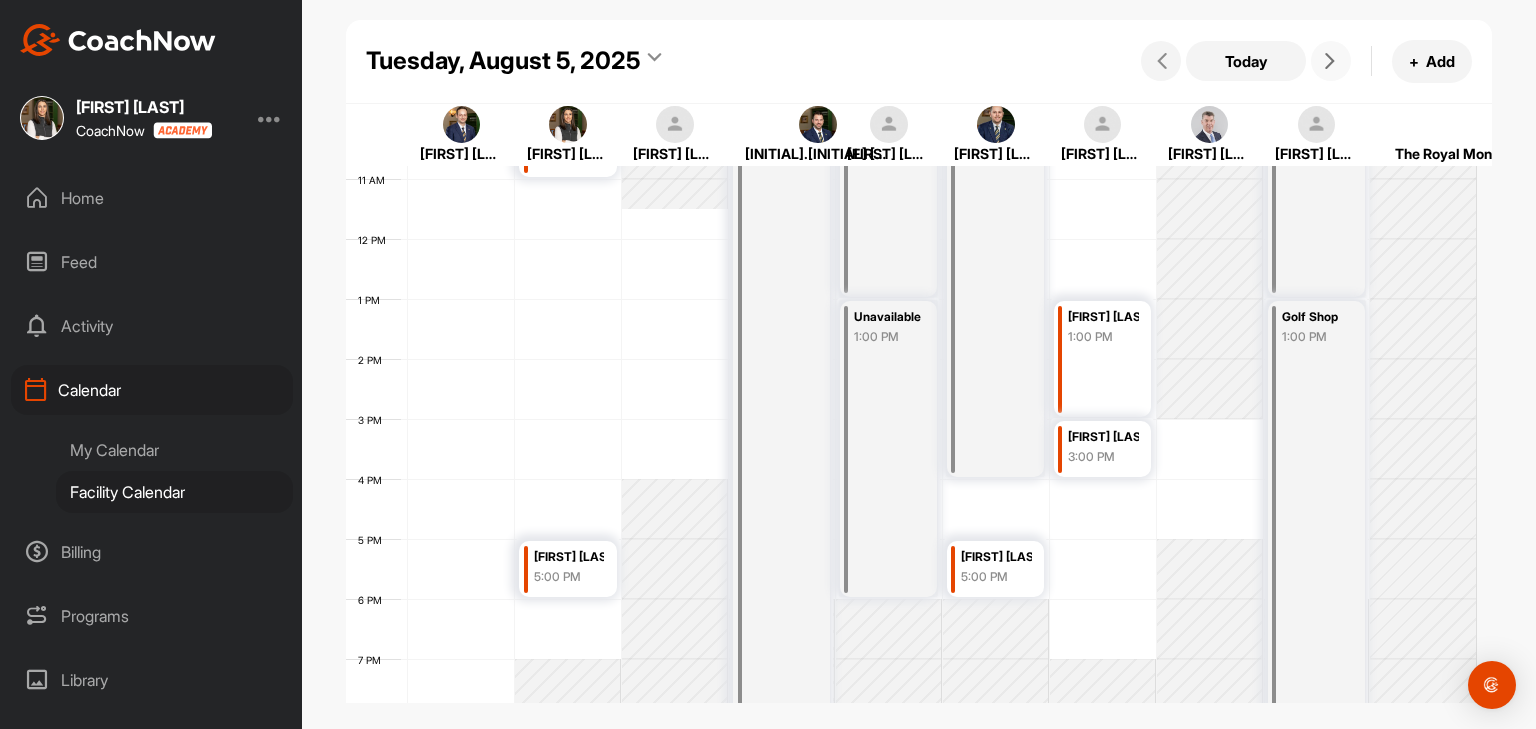 click on "3:00 PM" at bounding box center (1103, 457) 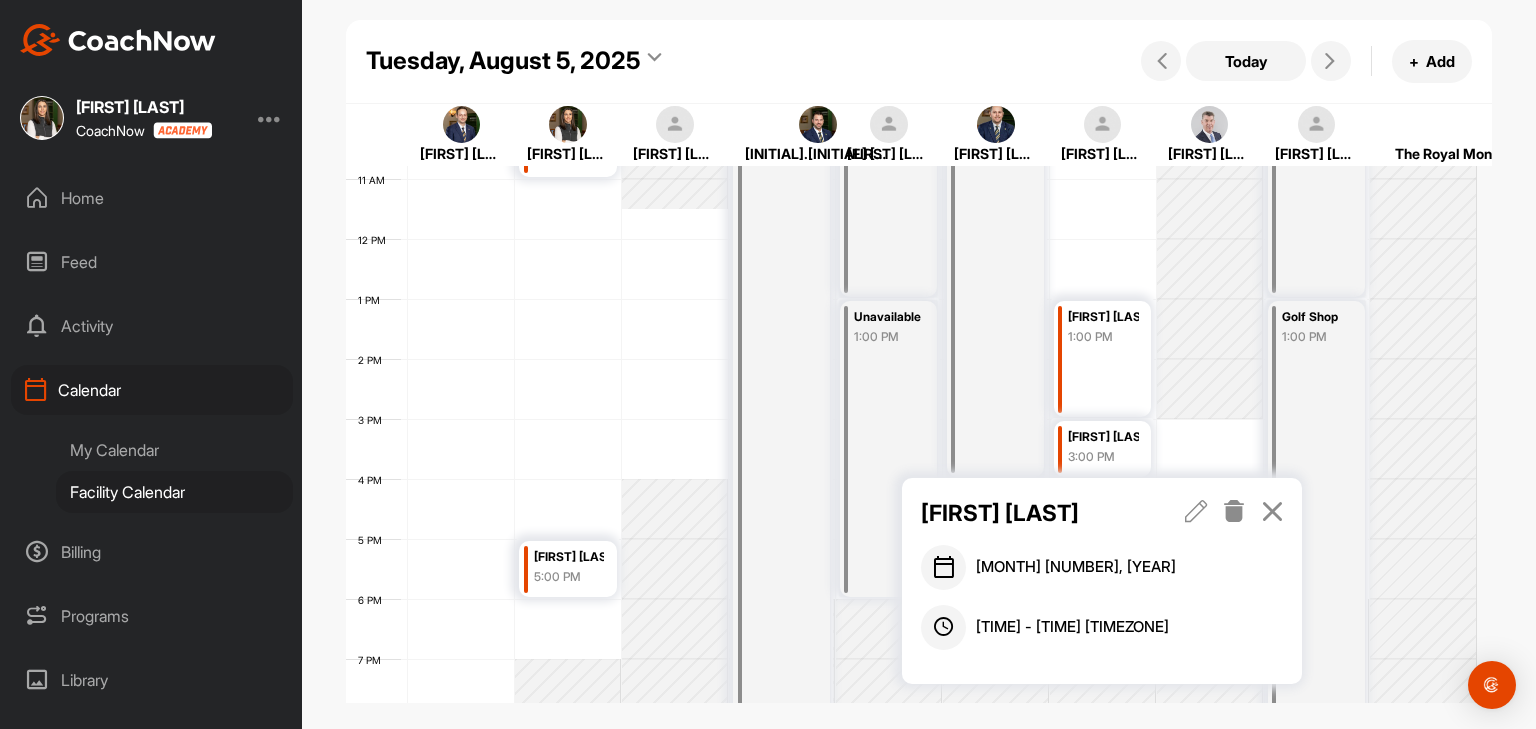 click at bounding box center (1272, 511) 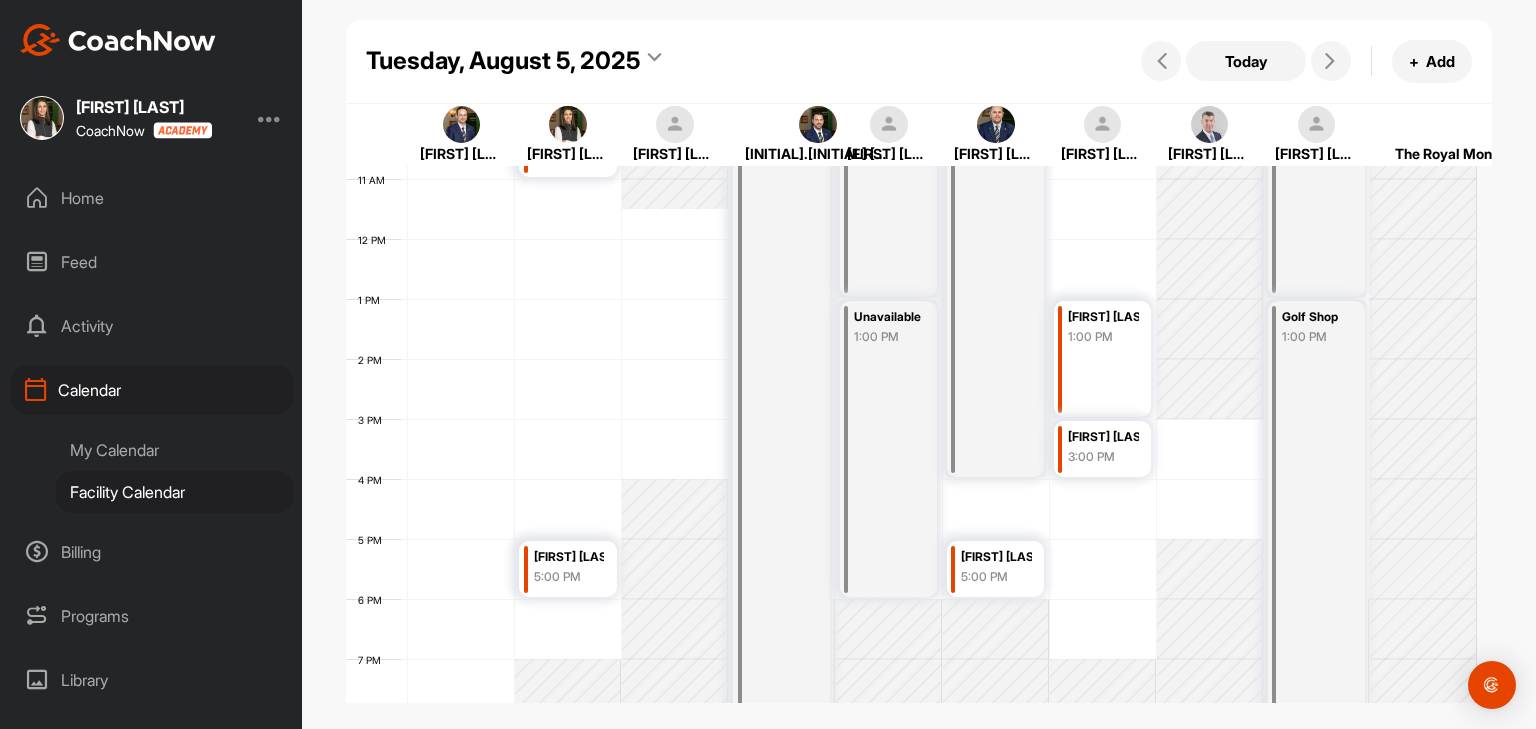 click on "Brian Young" at bounding box center (1103, 437) 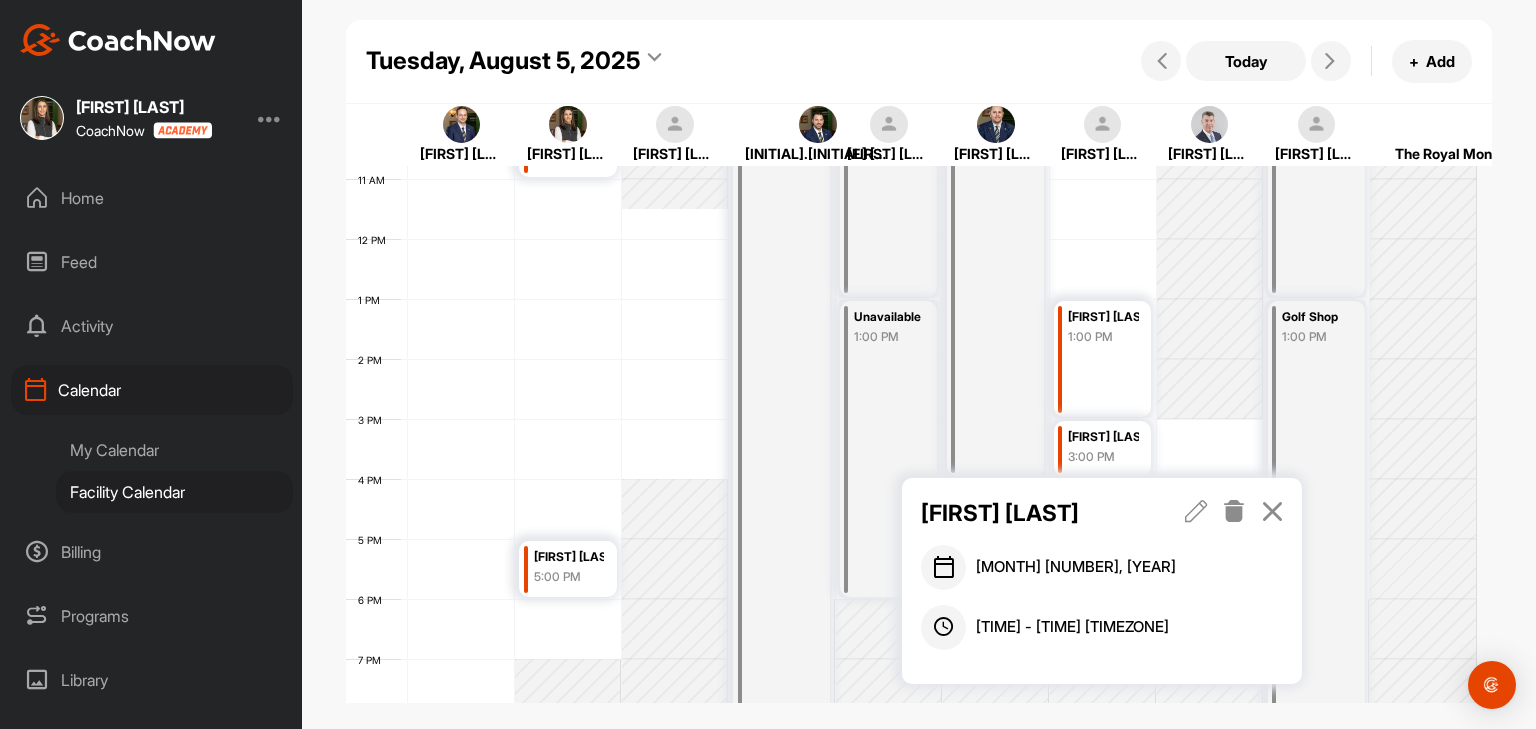click at bounding box center (1196, 511) 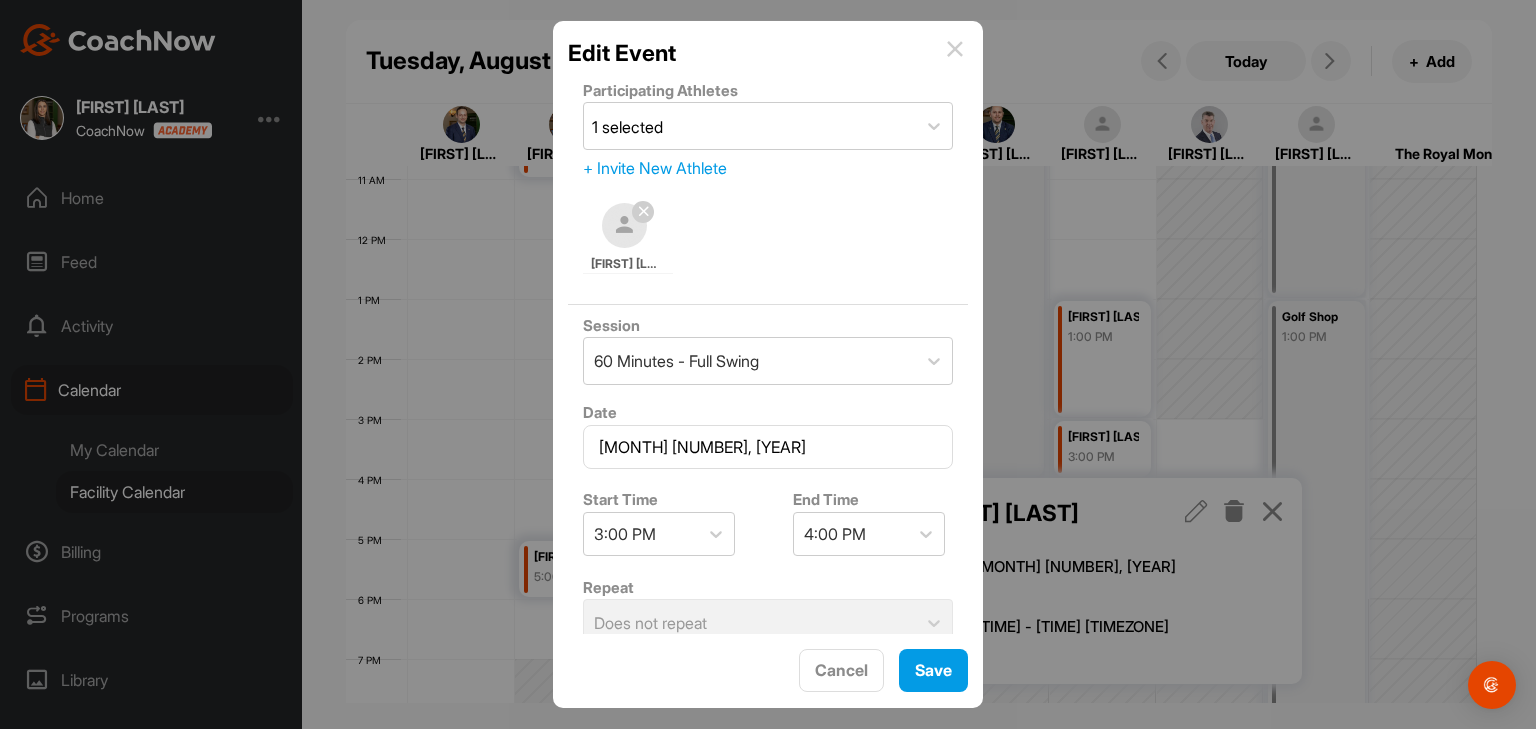 click at bounding box center [955, 49] 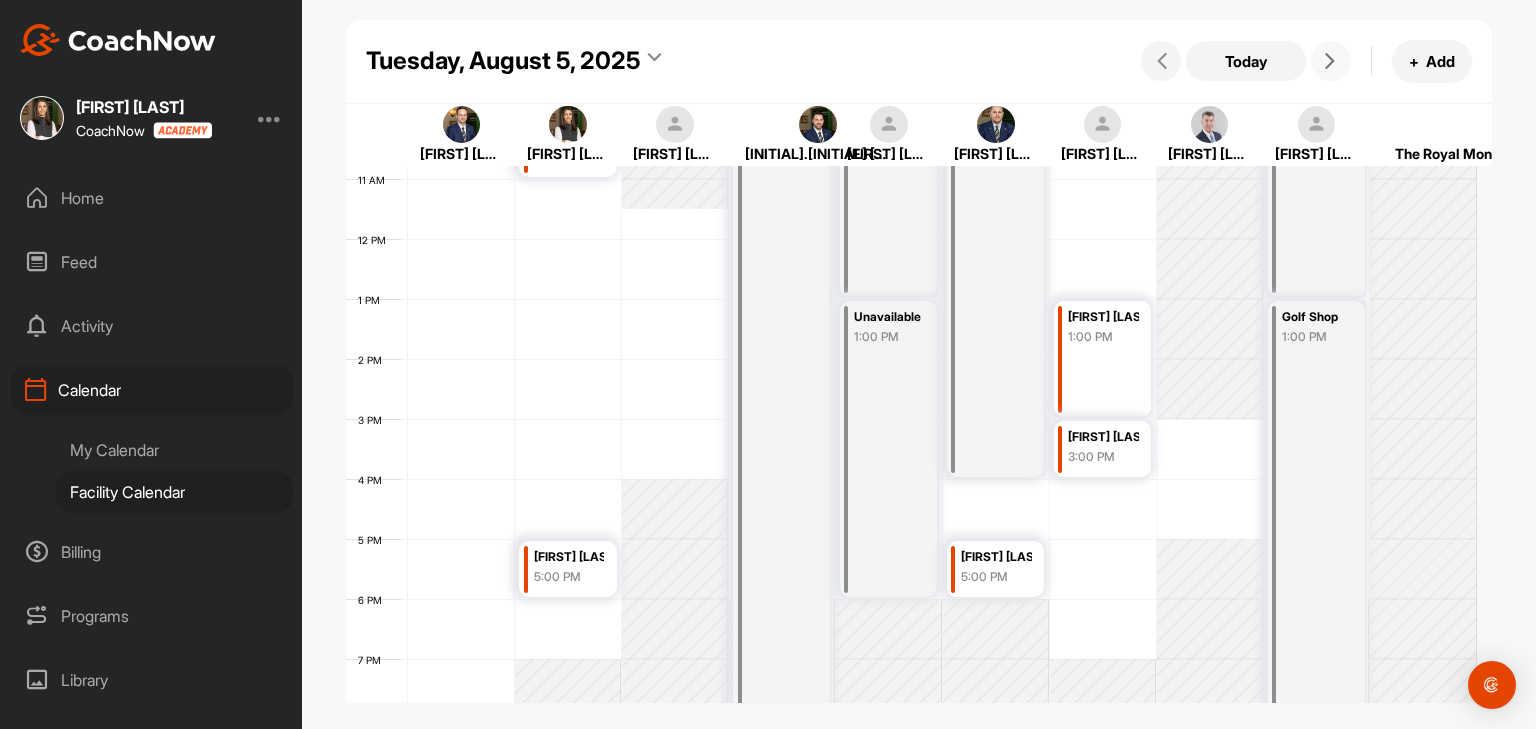 click at bounding box center (1330, 61) 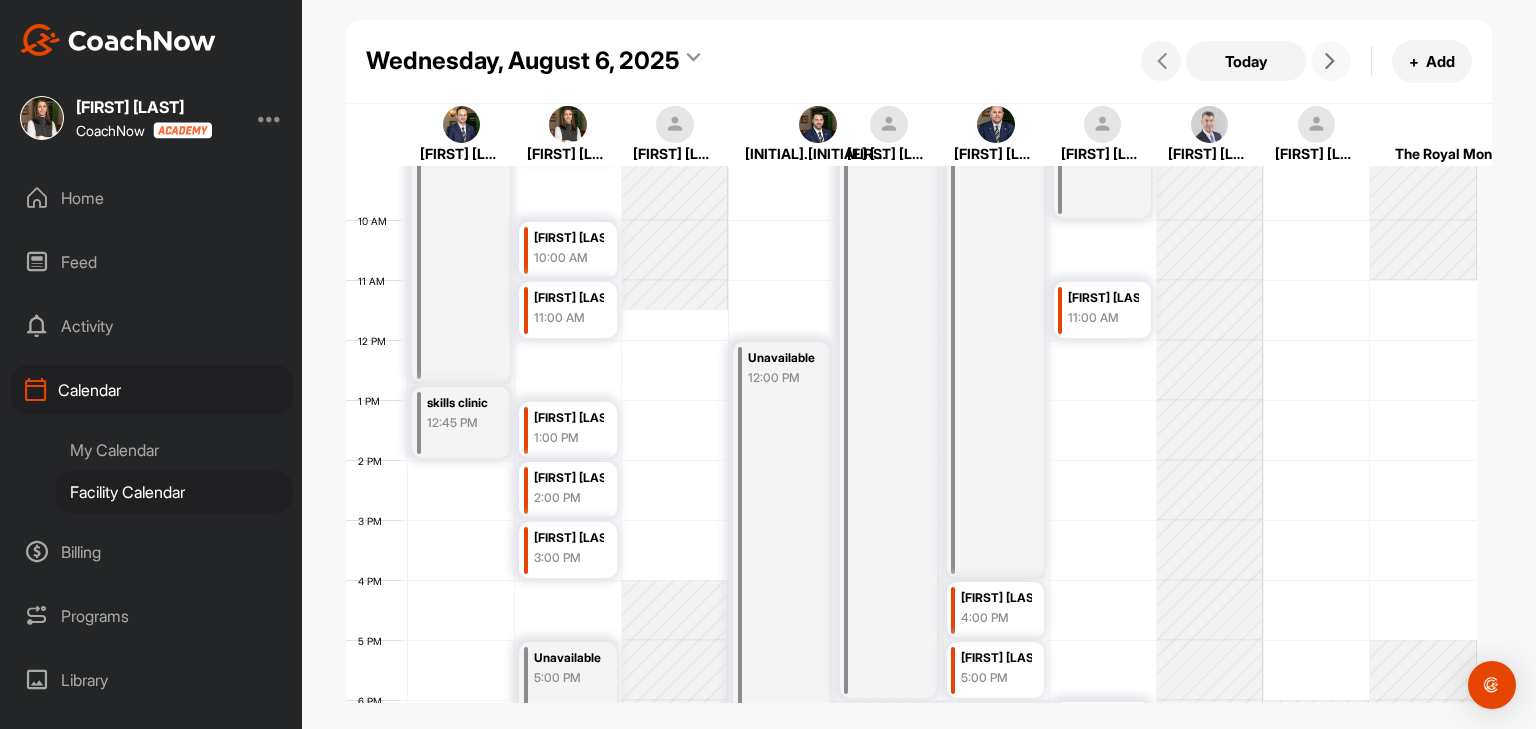 scroll, scrollTop: 346, scrollLeft: 0, axis: vertical 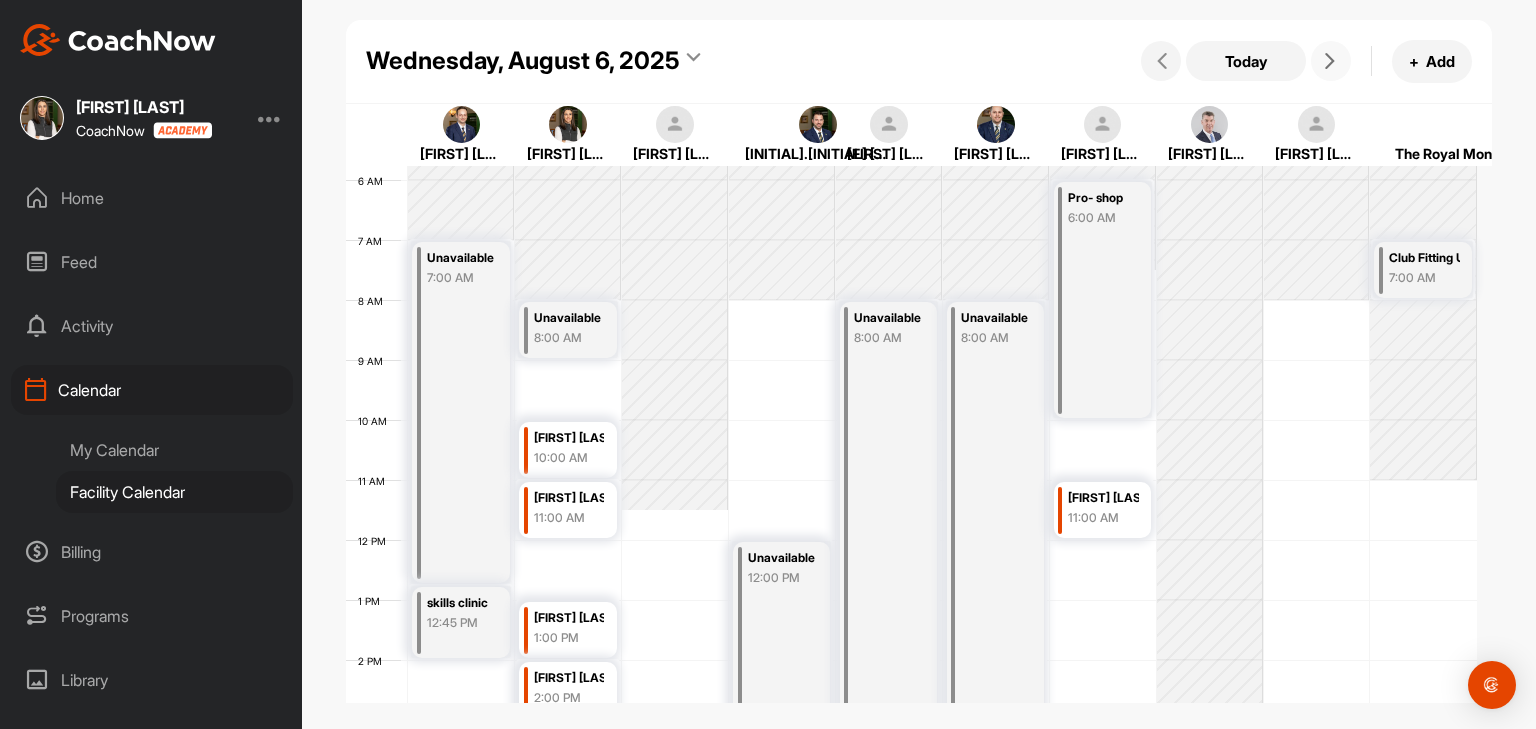 click on "Unavailable 8:00 AM" at bounding box center (567, 330) 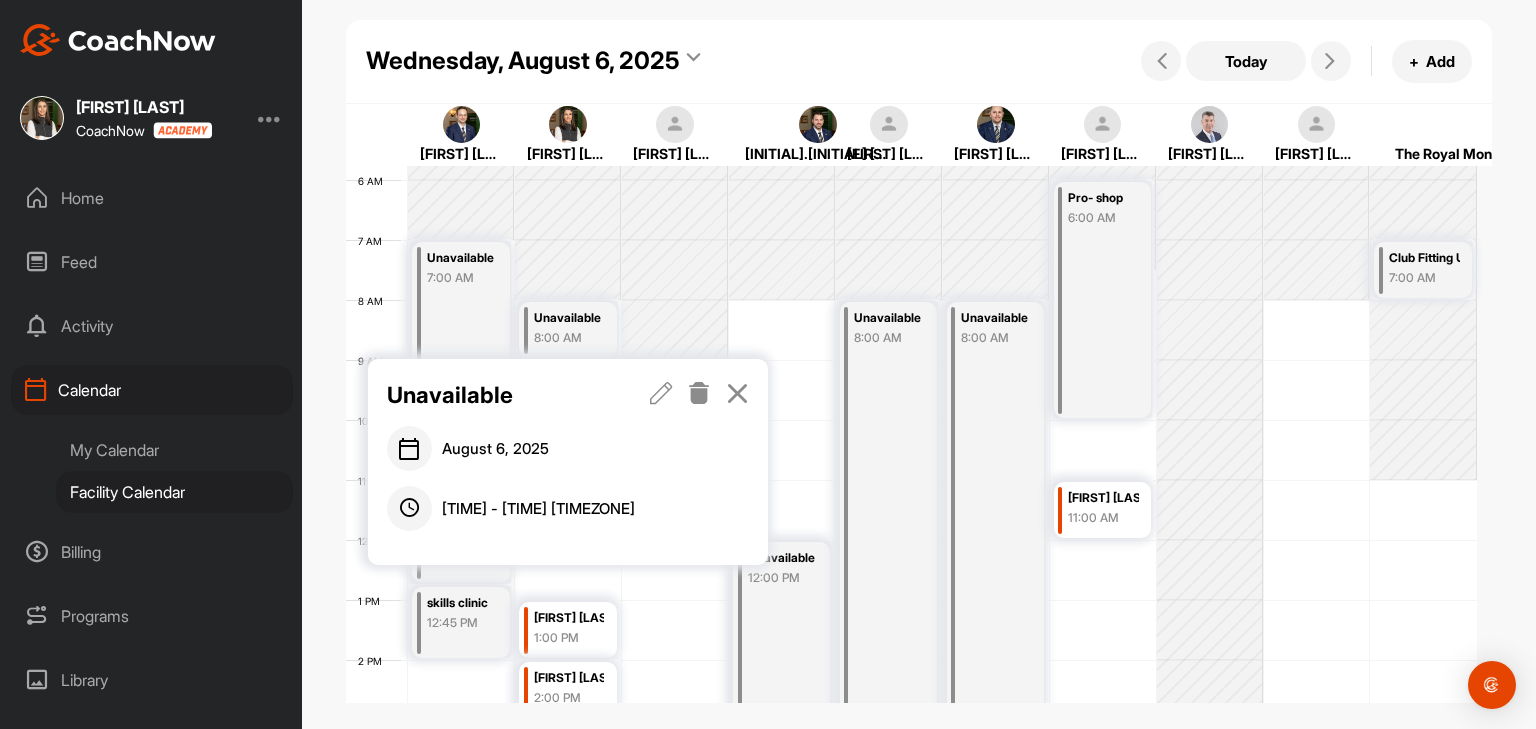 click at bounding box center (699, 393) 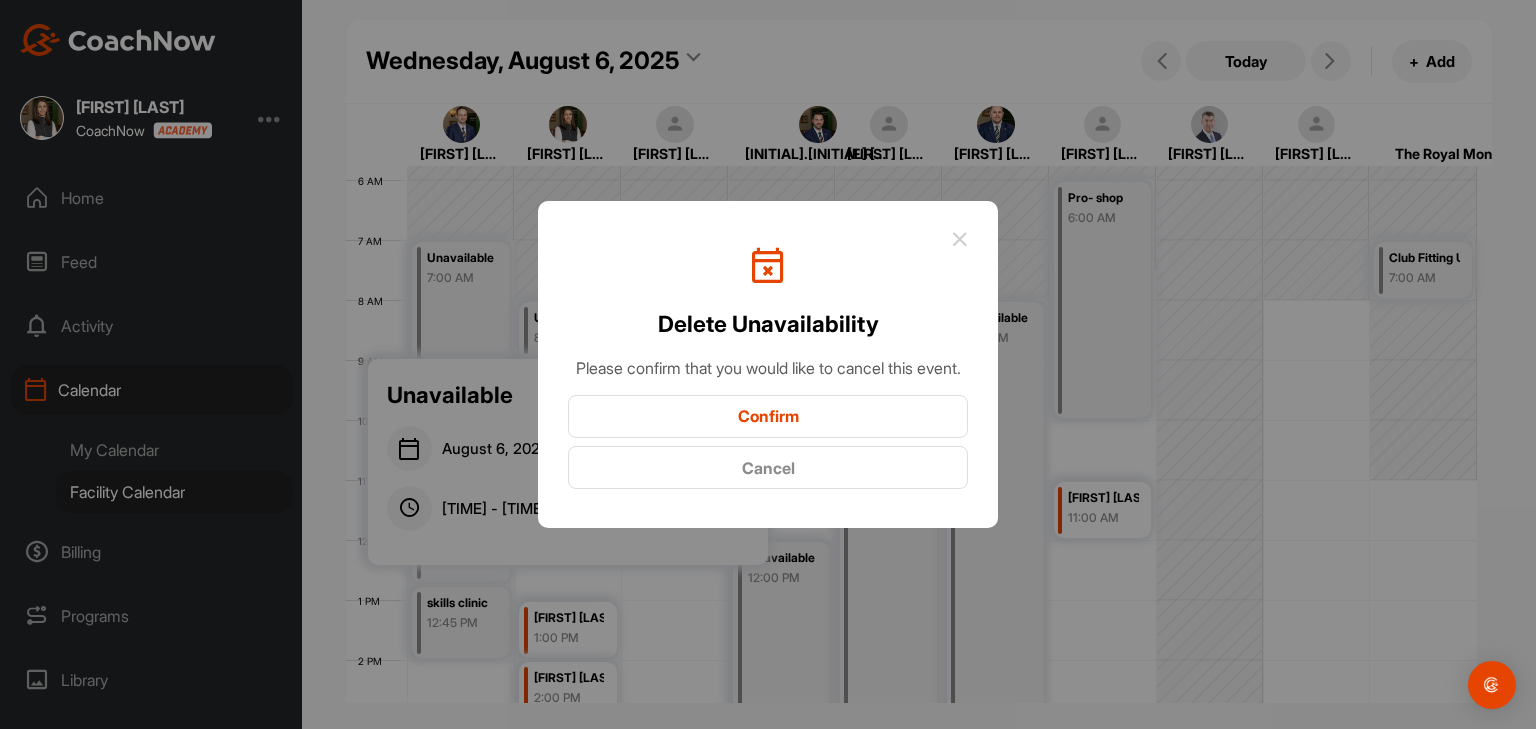 click on "Confirm" at bounding box center [768, 416] 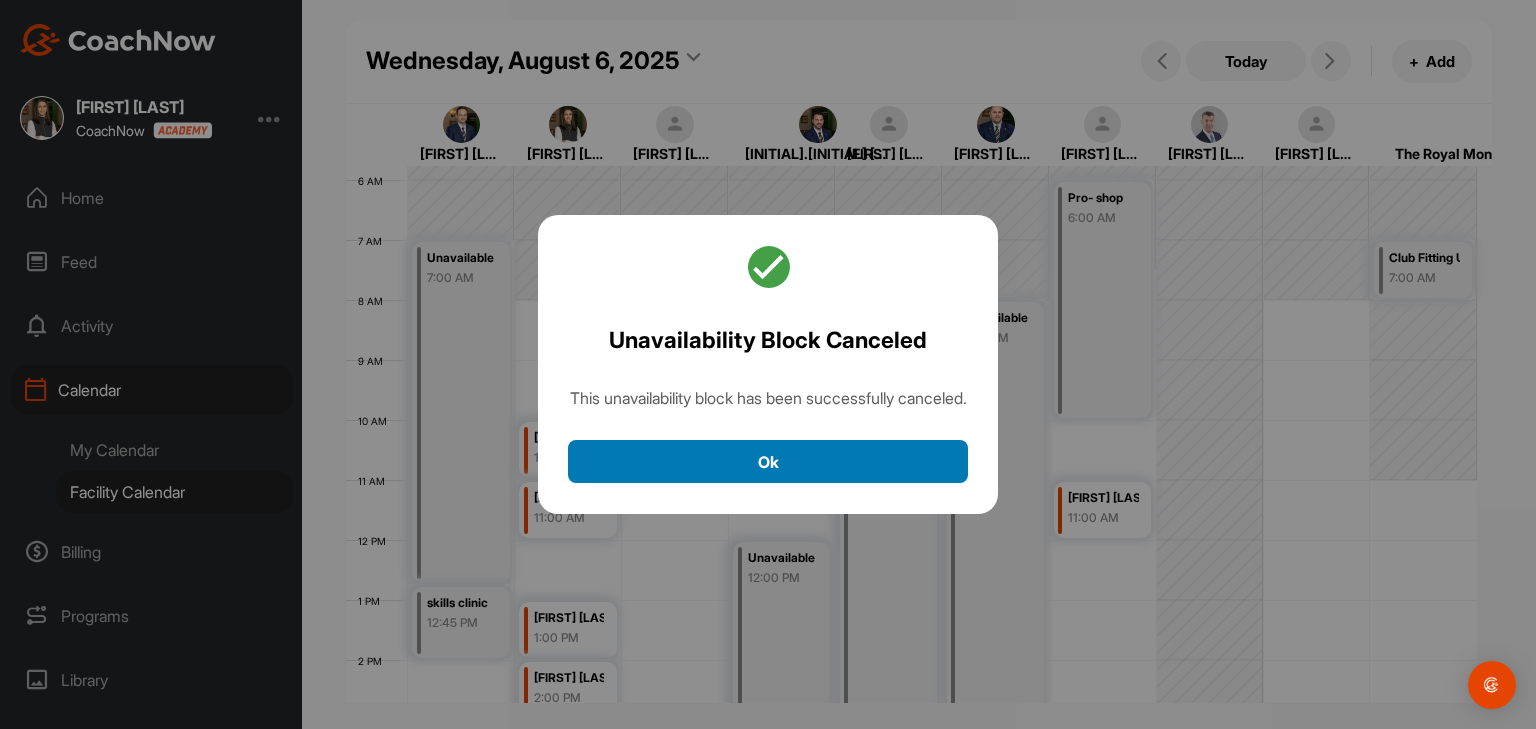 click on "Ok" at bounding box center (768, 461) 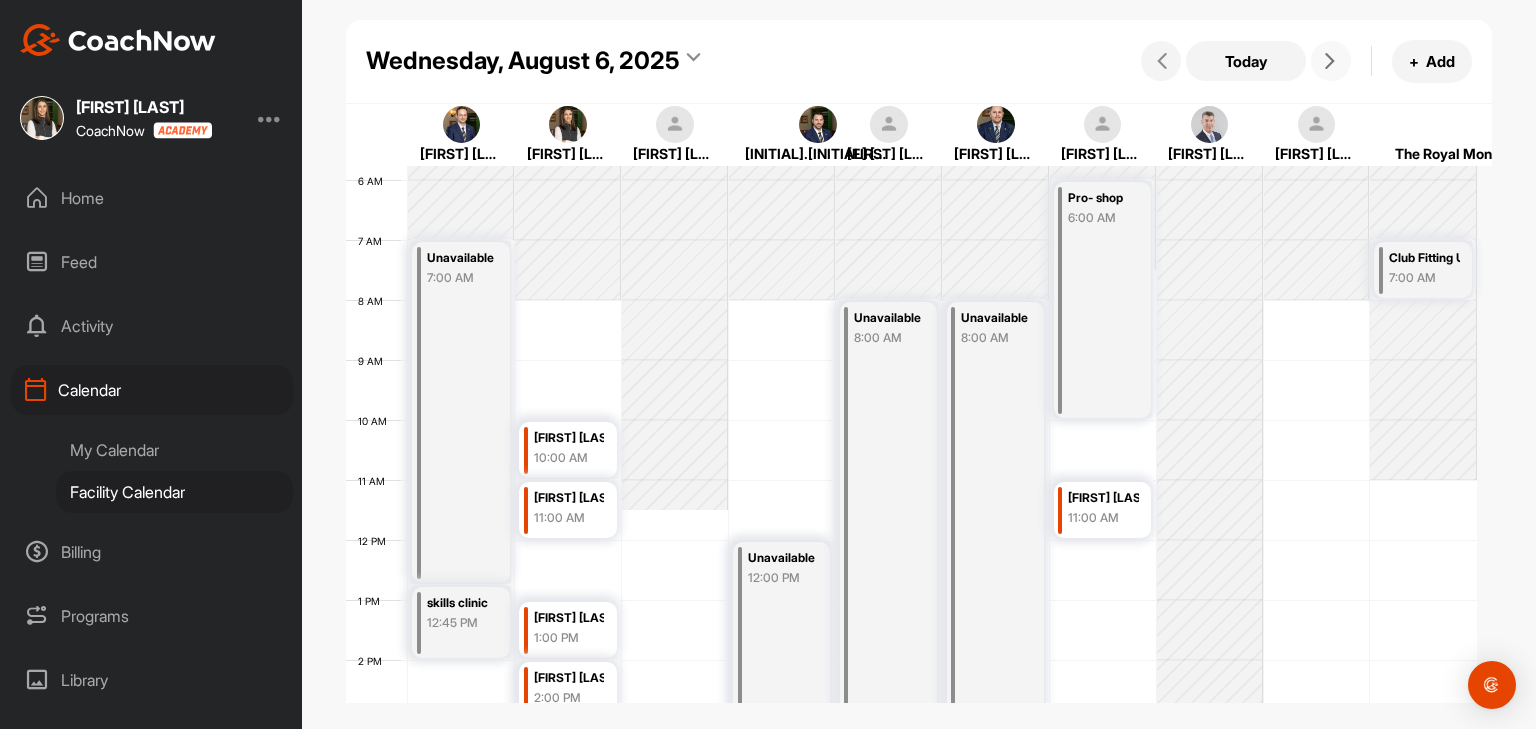 click at bounding box center [1331, 61] 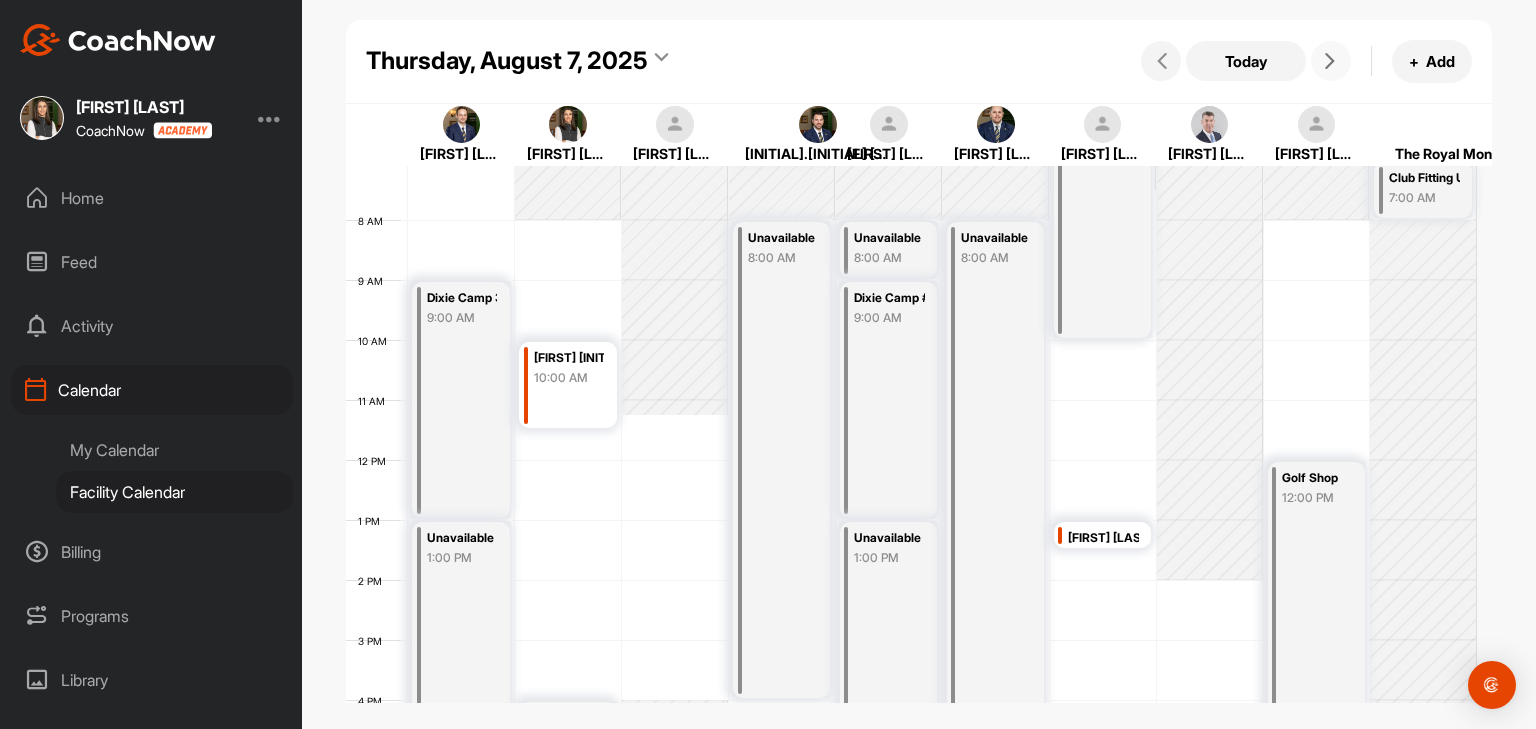 scroll, scrollTop: 346, scrollLeft: 0, axis: vertical 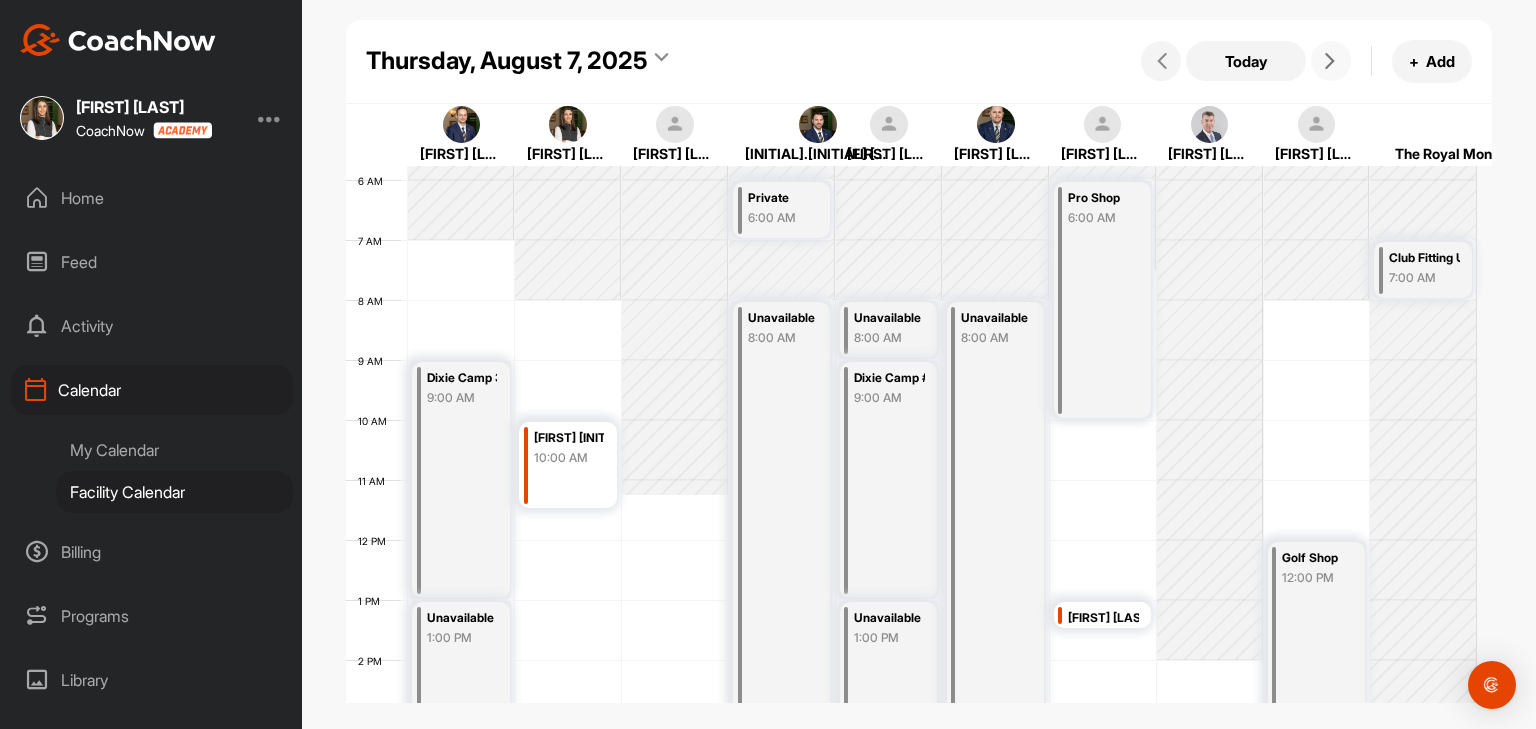 click at bounding box center (1330, 61) 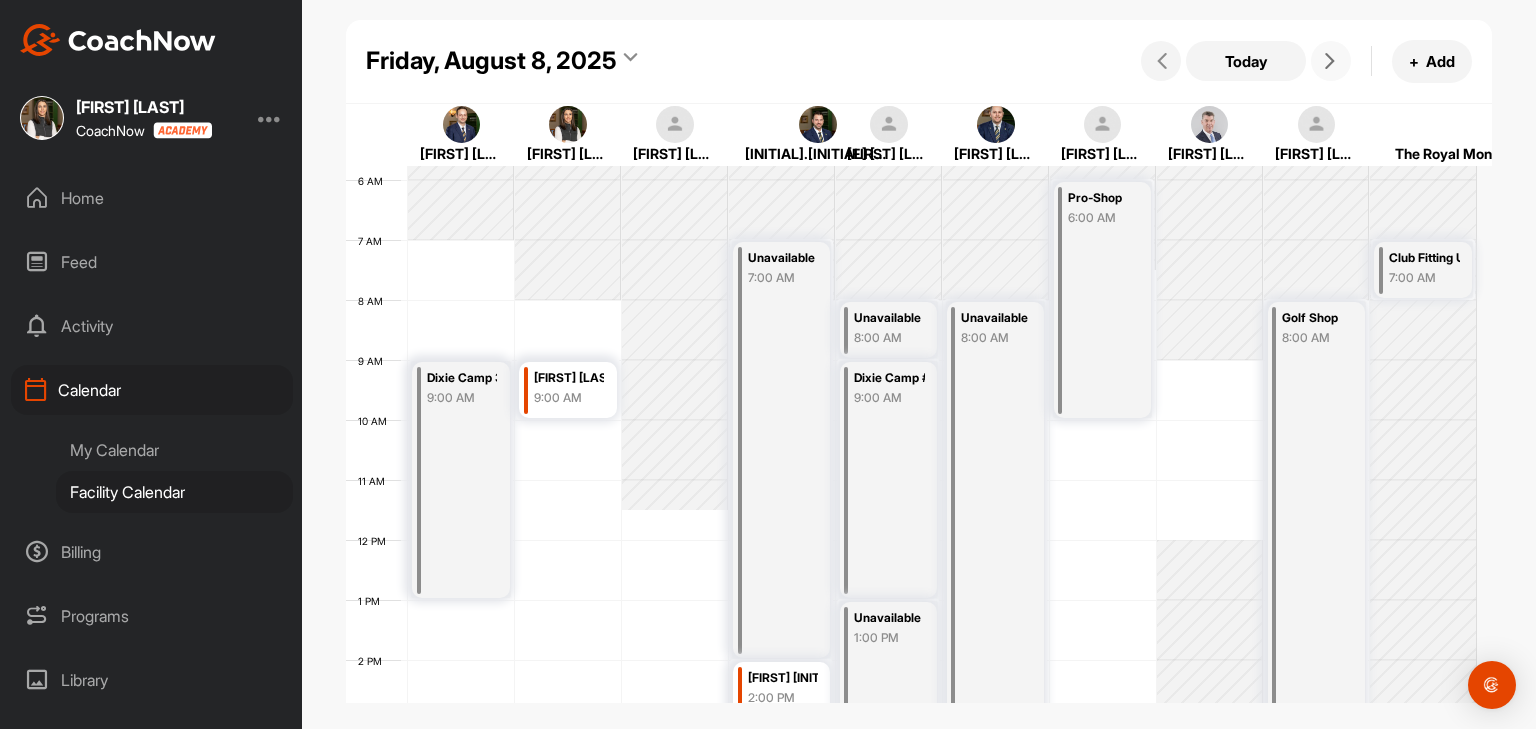 click at bounding box center [1330, 61] 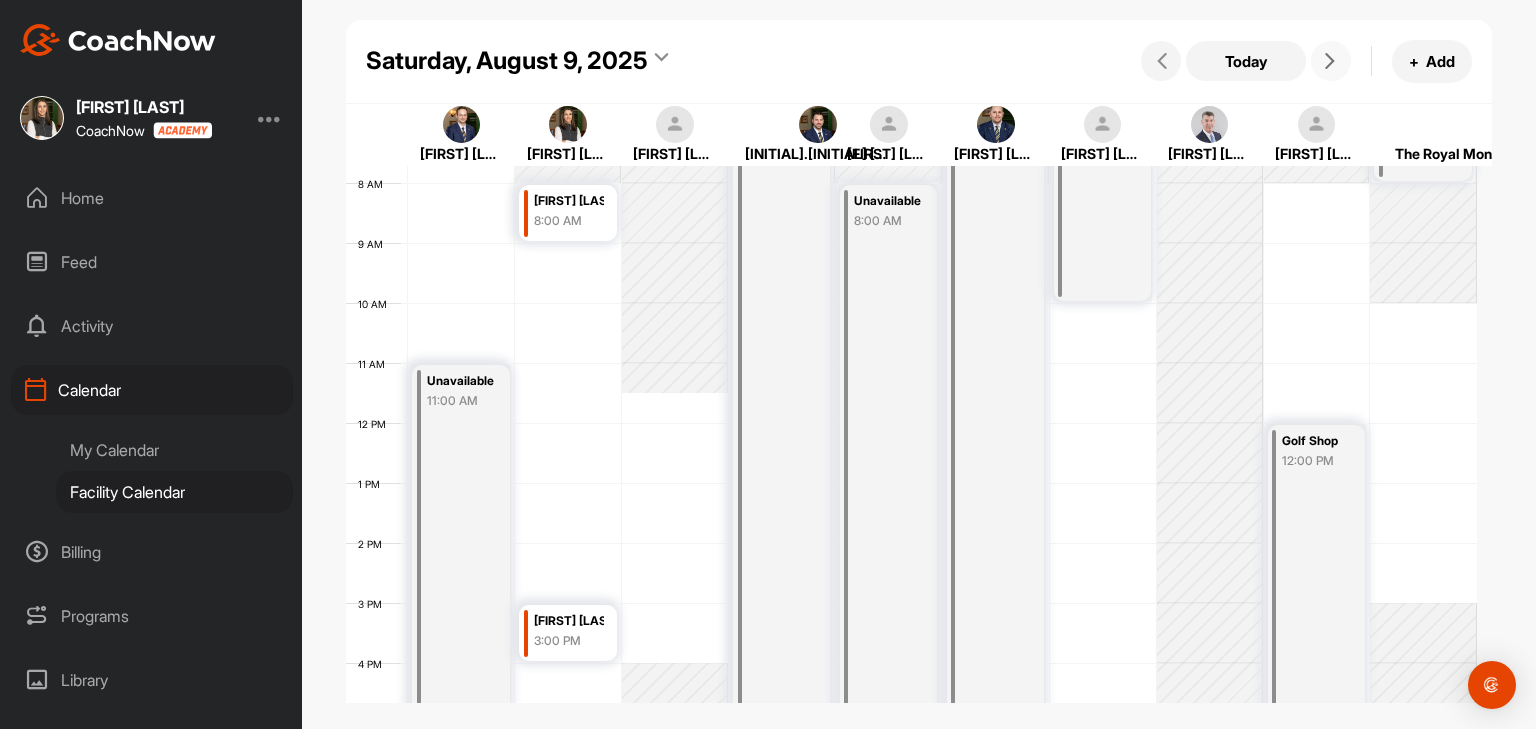 scroll, scrollTop: 546, scrollLeft: 0, axis: vertical 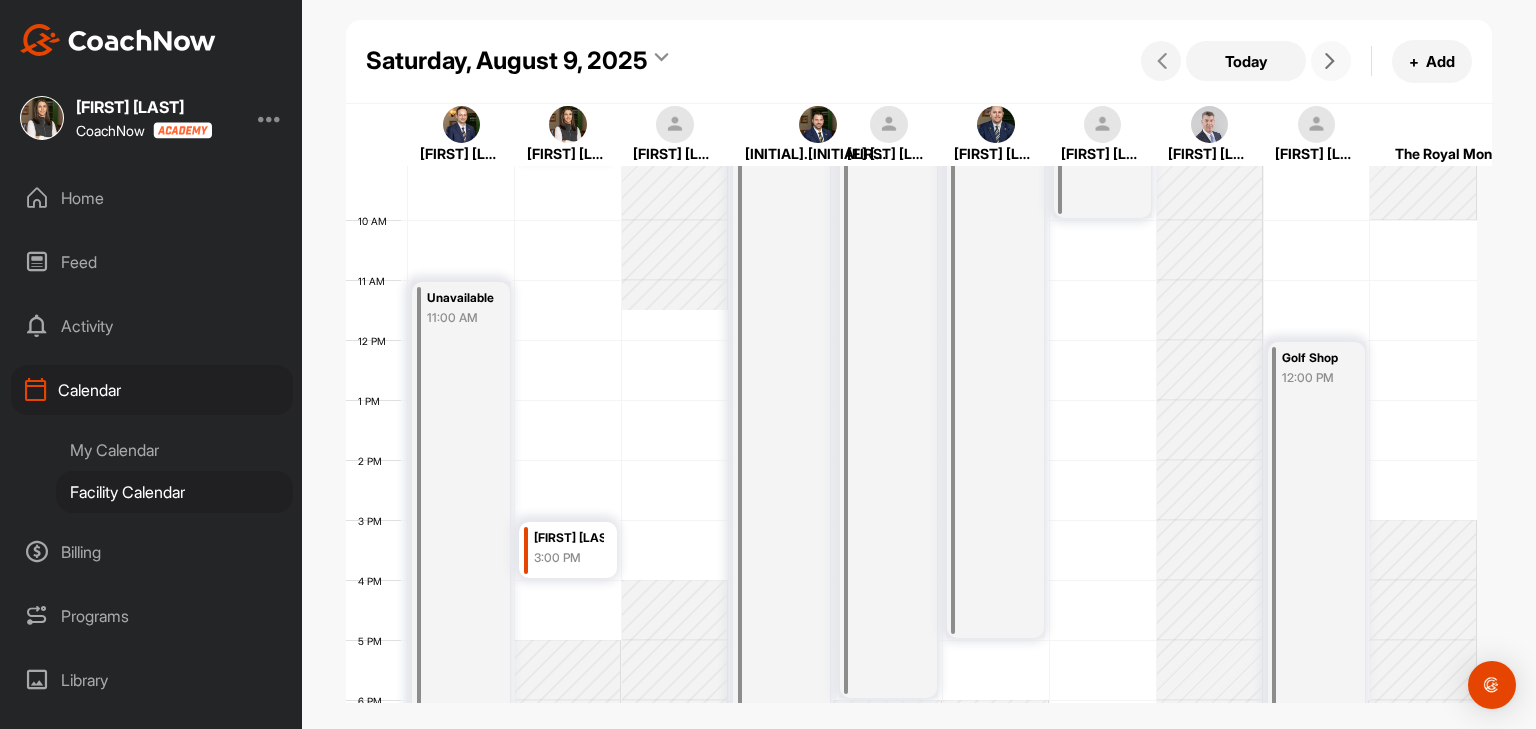click at bounding box center [1331, 61] 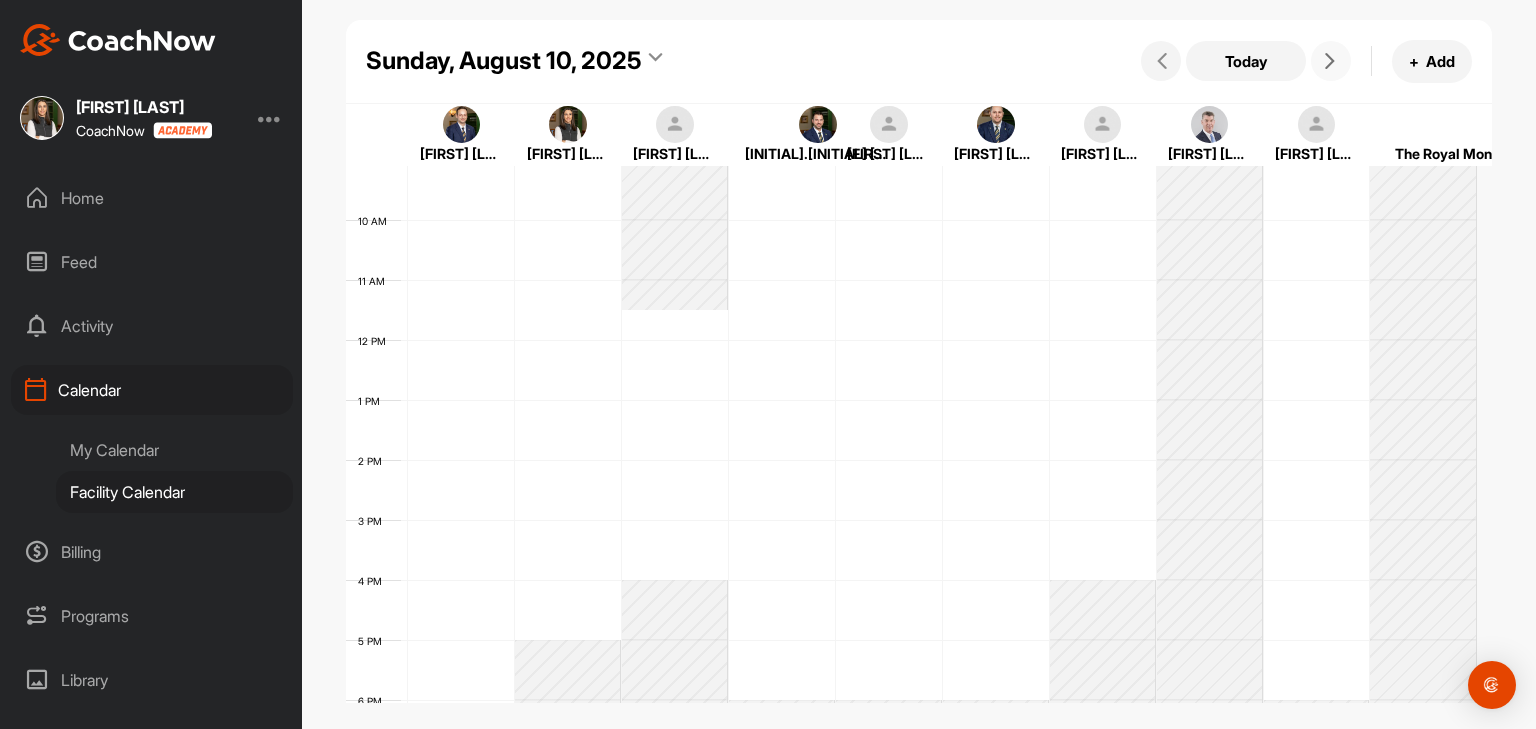 scroll, scrollTop: 346, scrollLeft: 0, axis: vertical 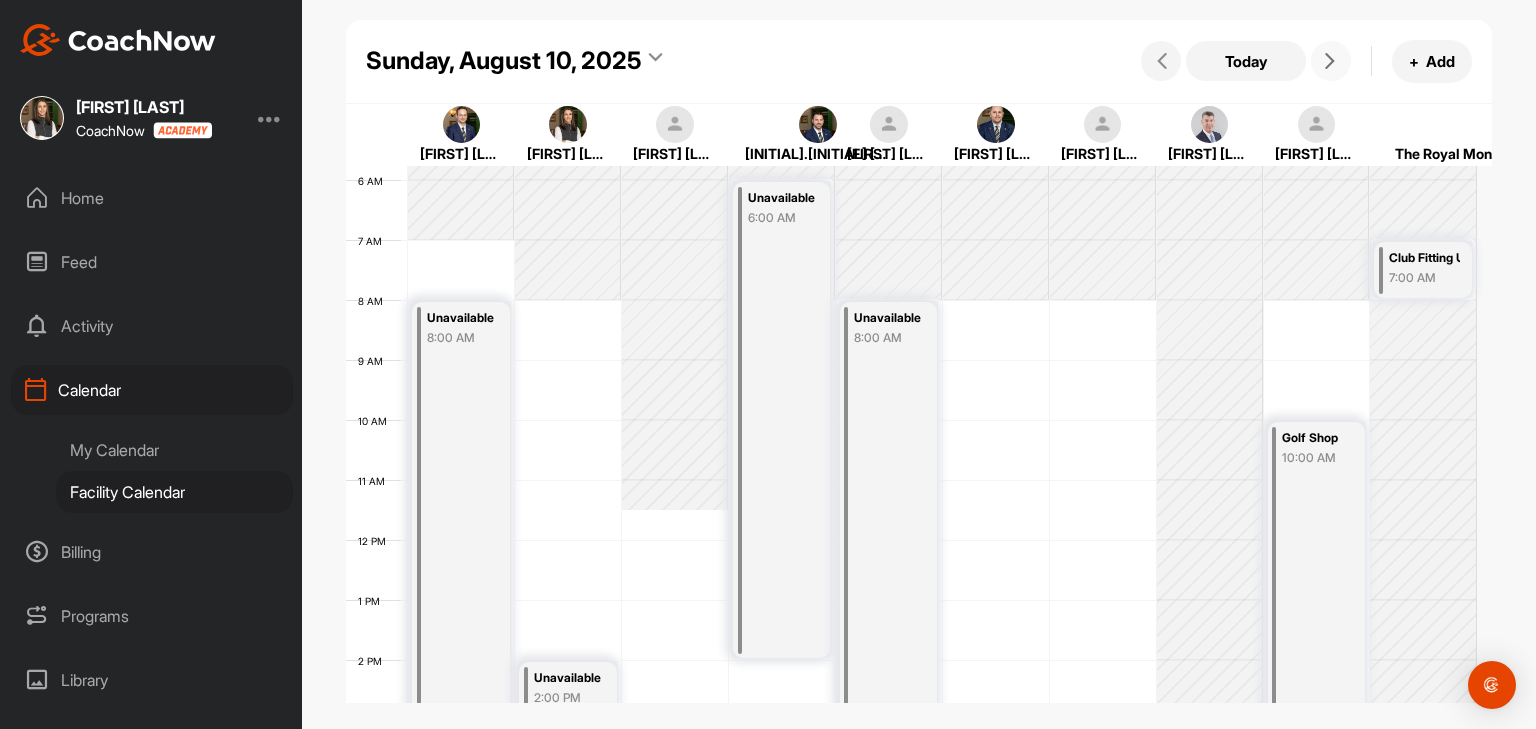 click at bounding box center [1330, 61] 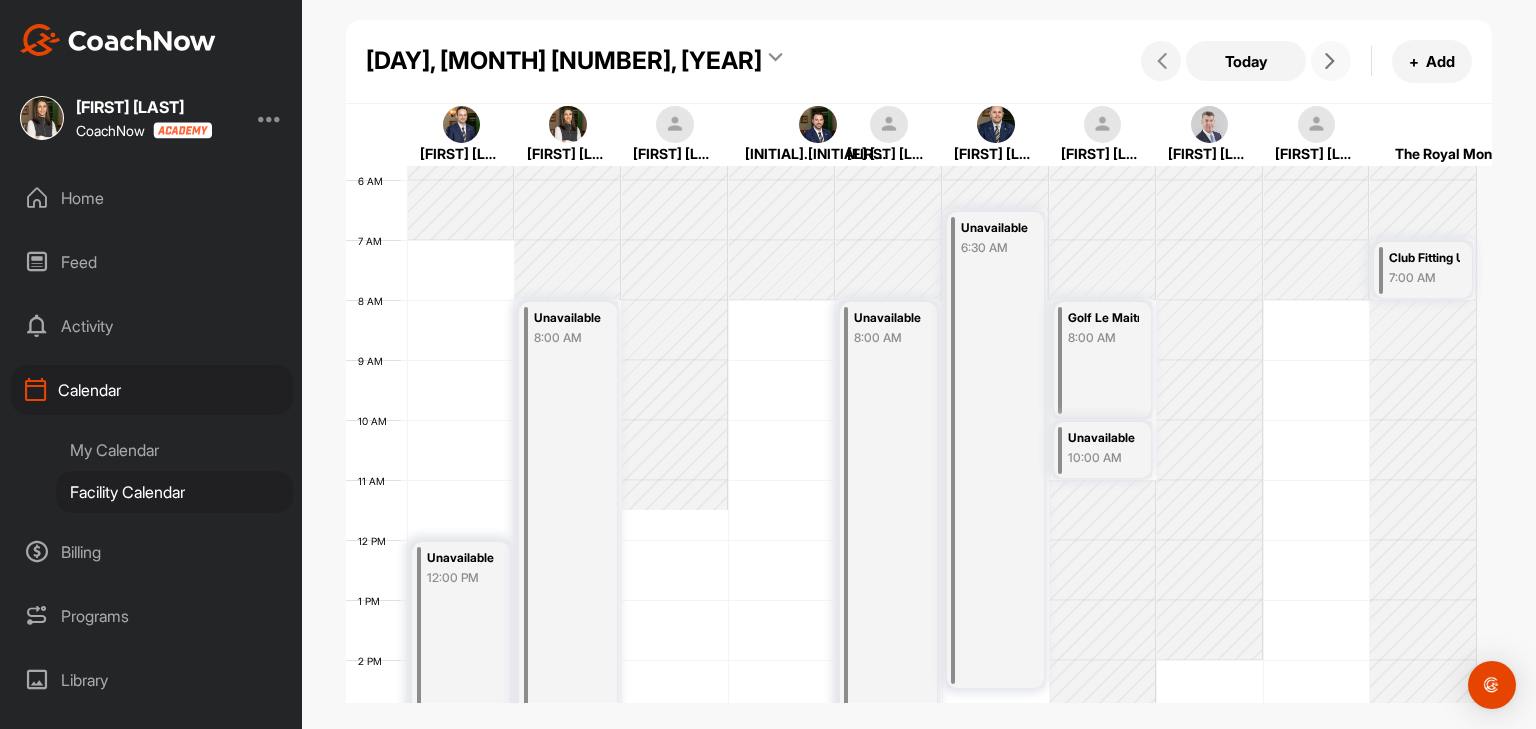 click at bounding box center (1330, 61) 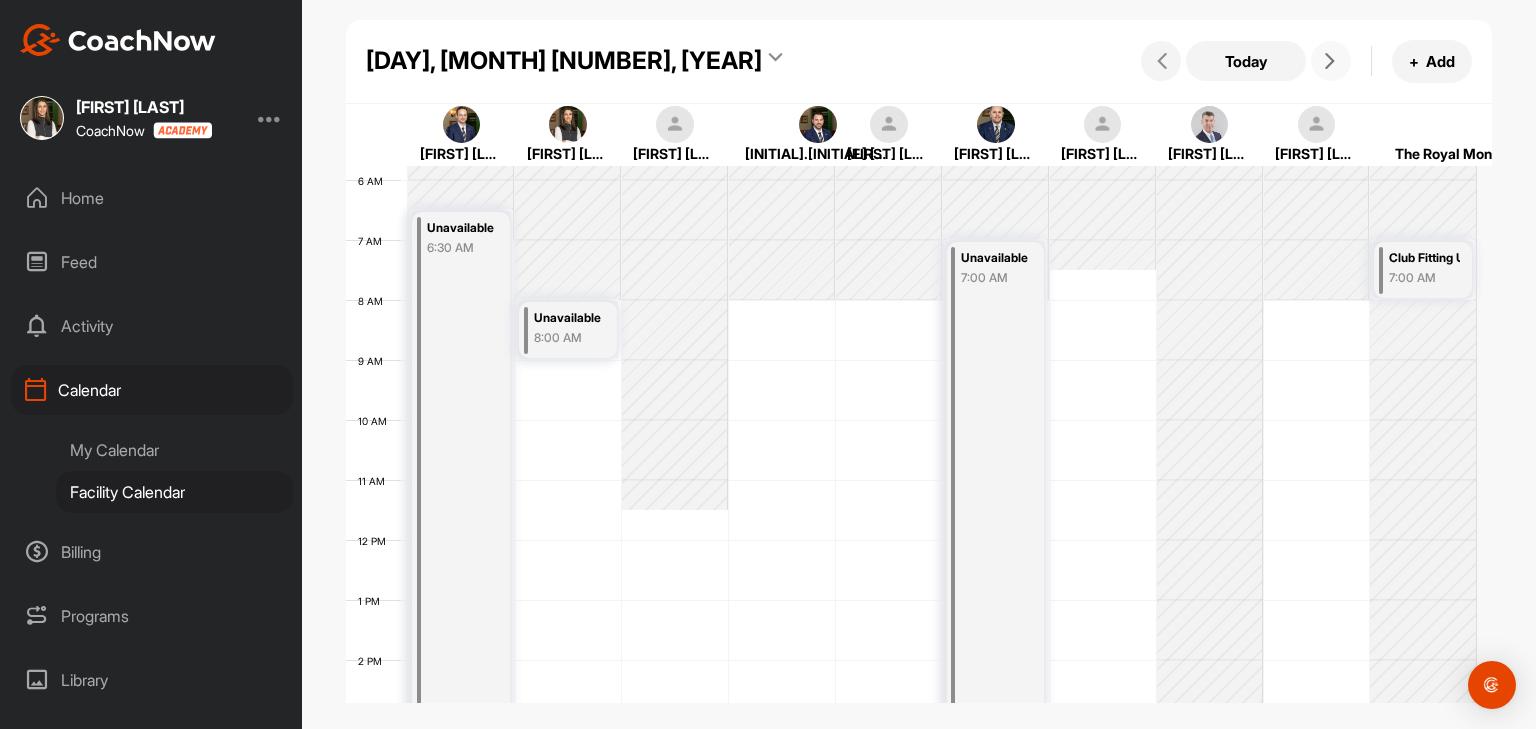 click at bounding box center [1330, 61] 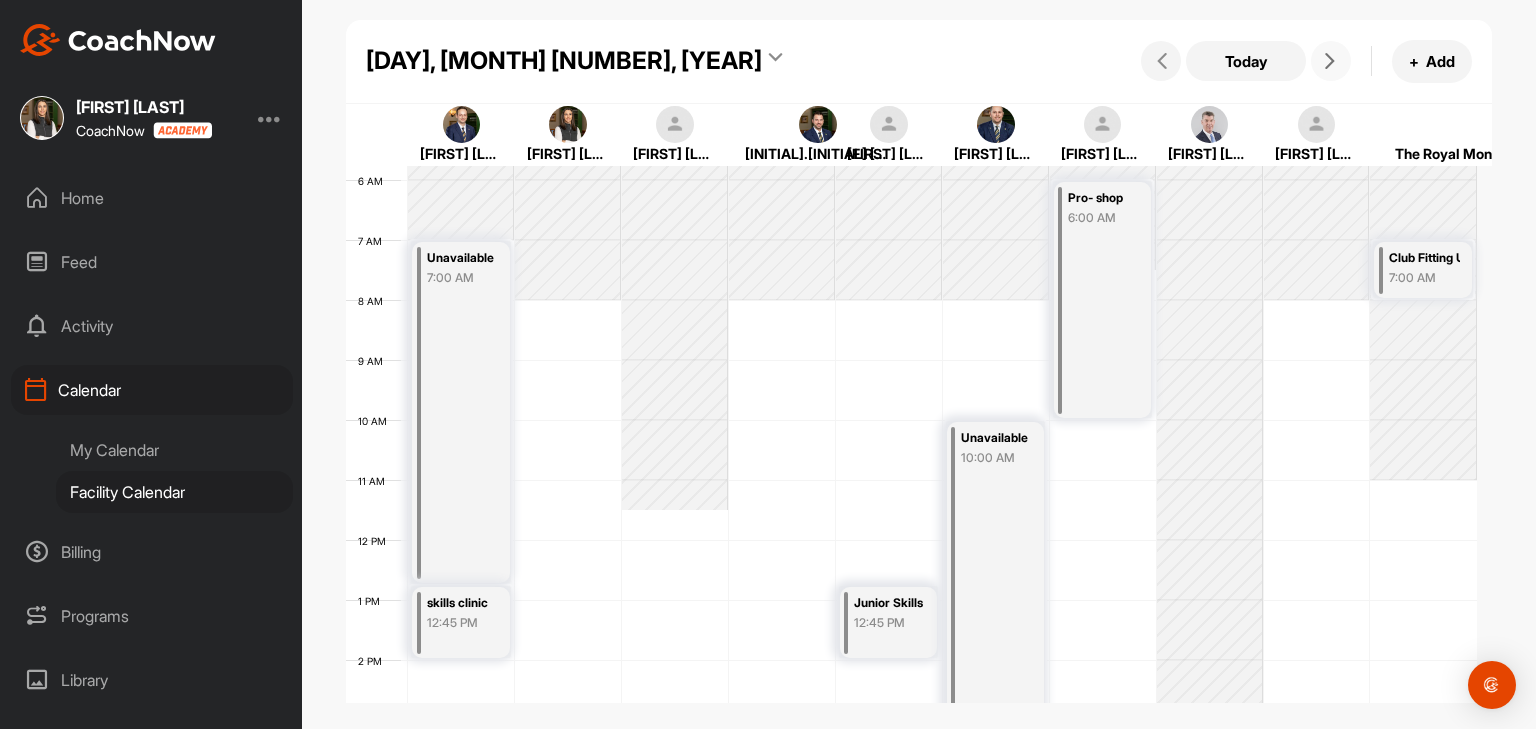 click at bounding box center (1330, 61) 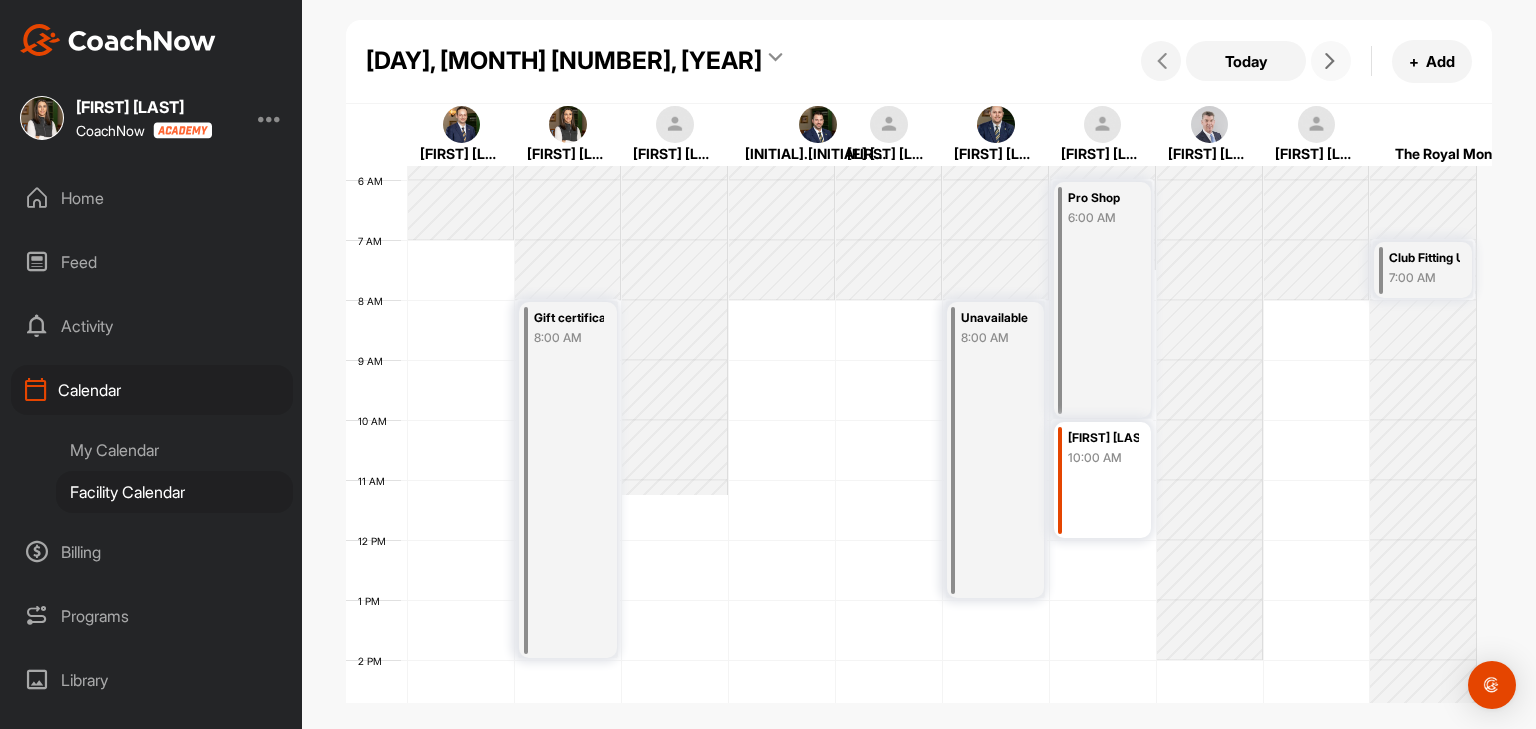 click at bounding box center (1330, 61) 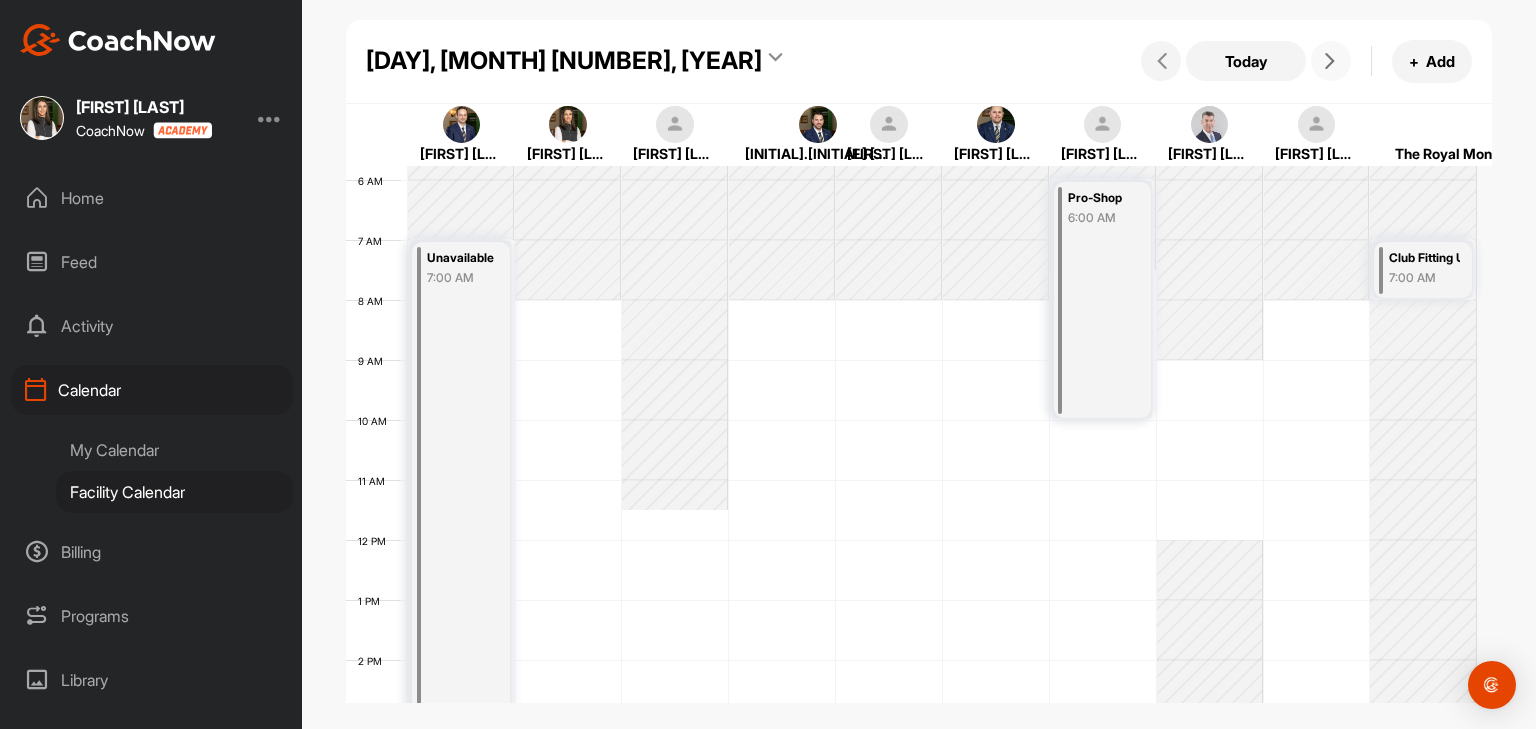 click at bounding box center (1330, 61) 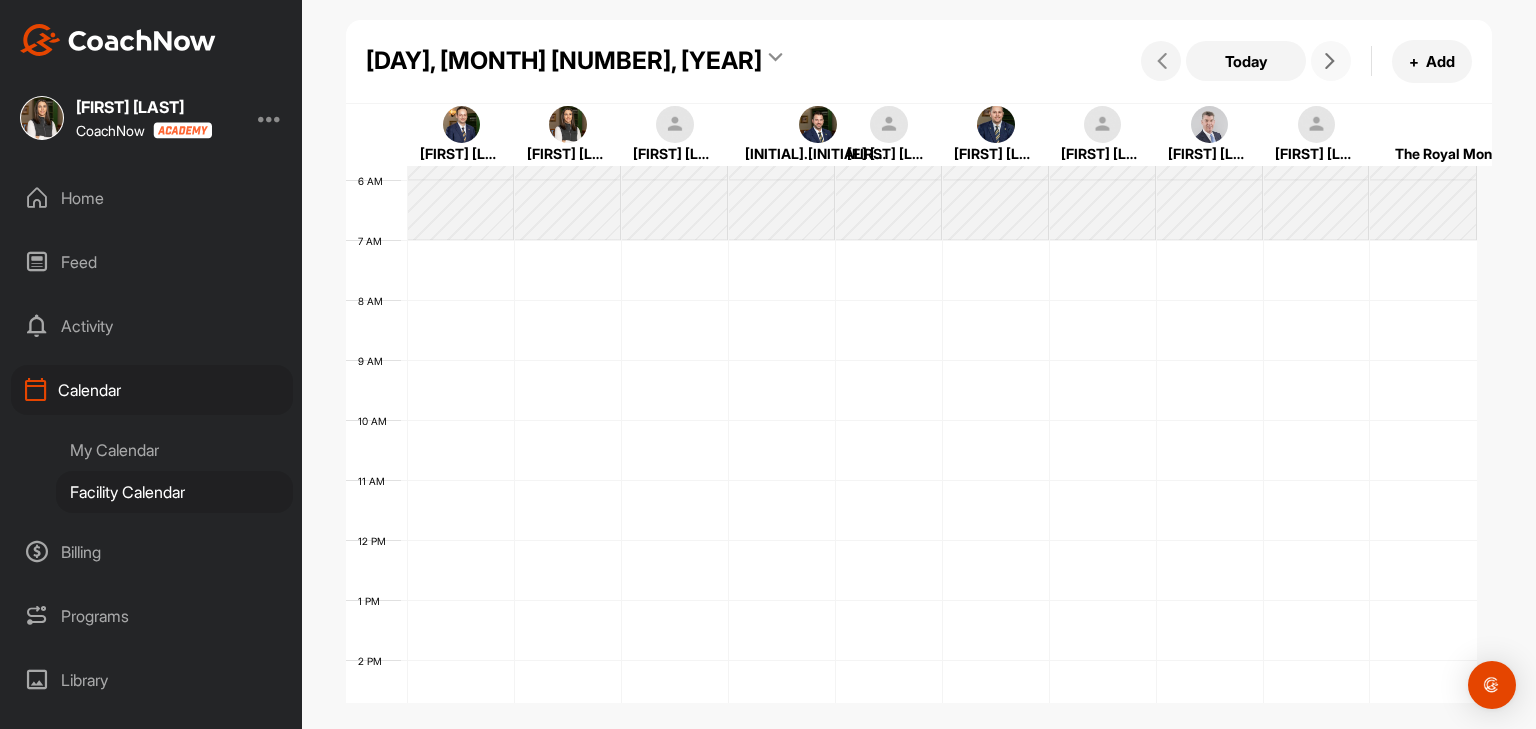 click at bounding box center [1330, 61] 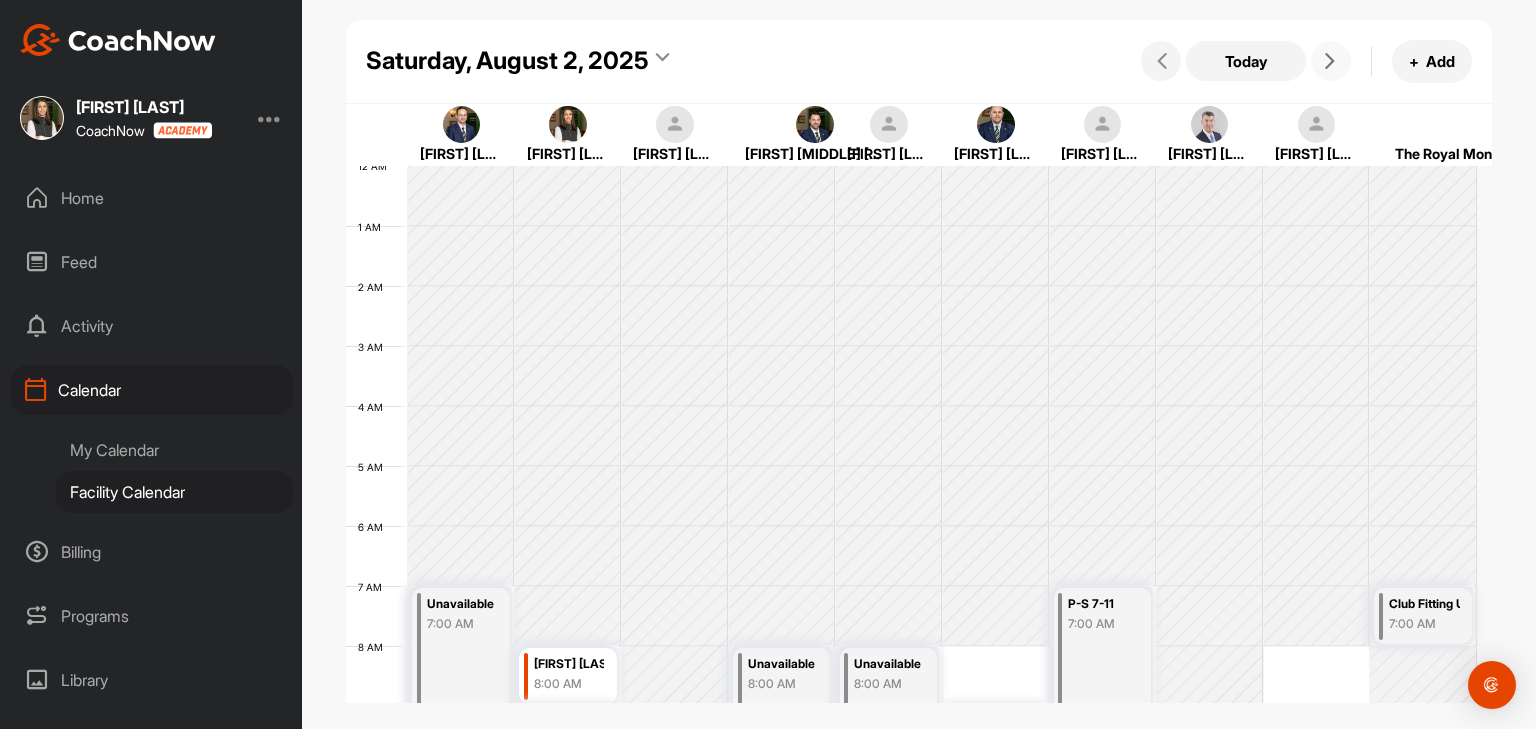scroll, scrollTop: 0, scrollLeft: 0, axis: both 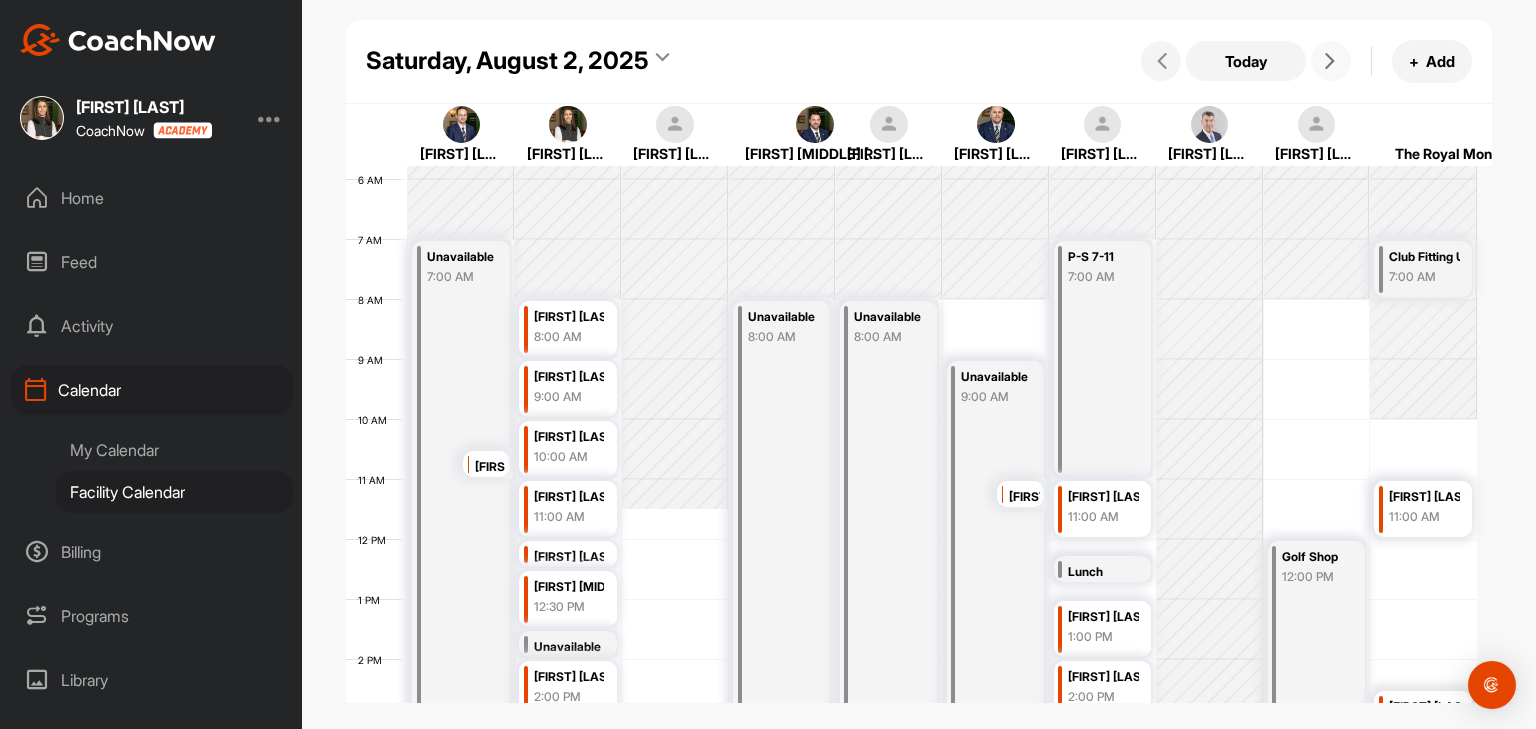 click at bounding box center [1331, 61] 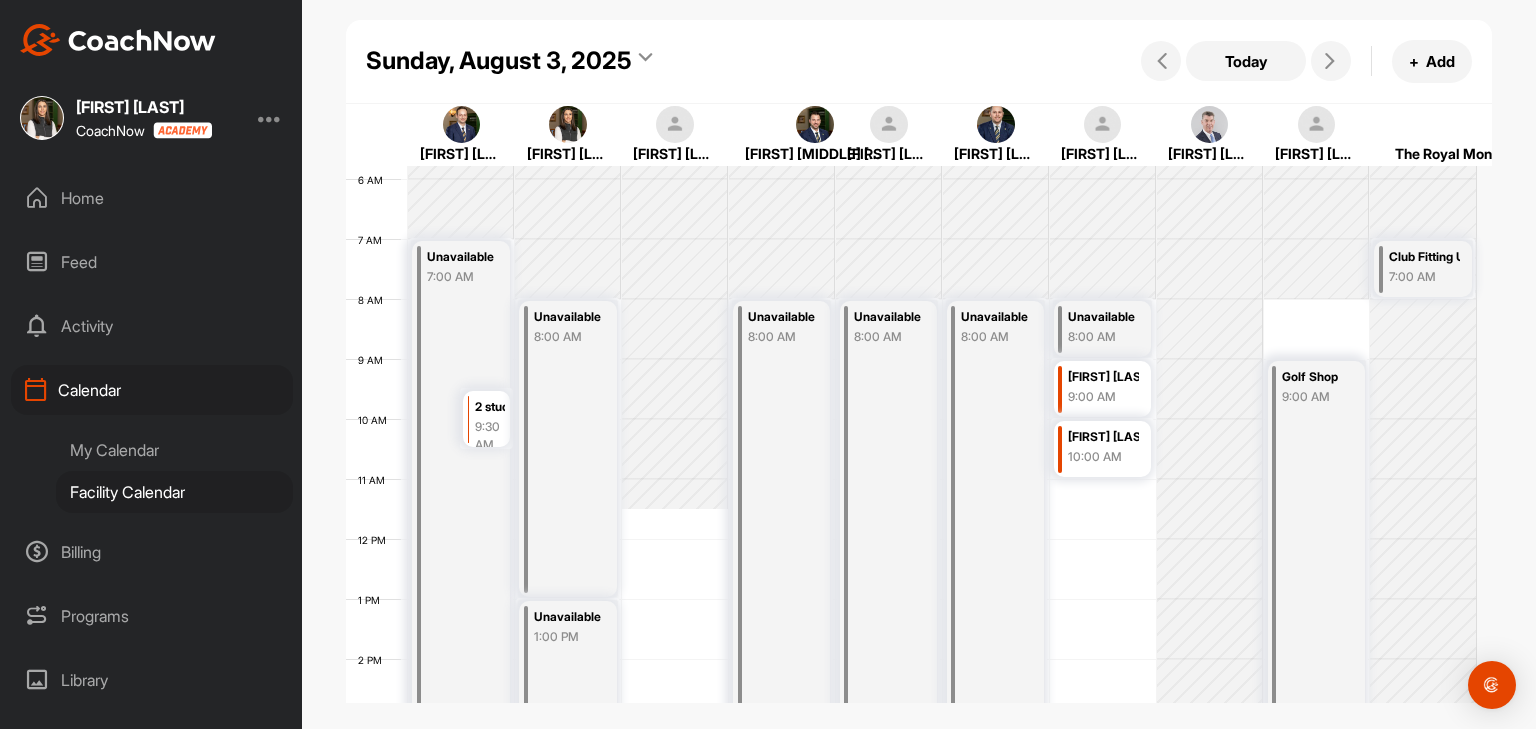click on "My Calendar" at bounding box center (174, 450) 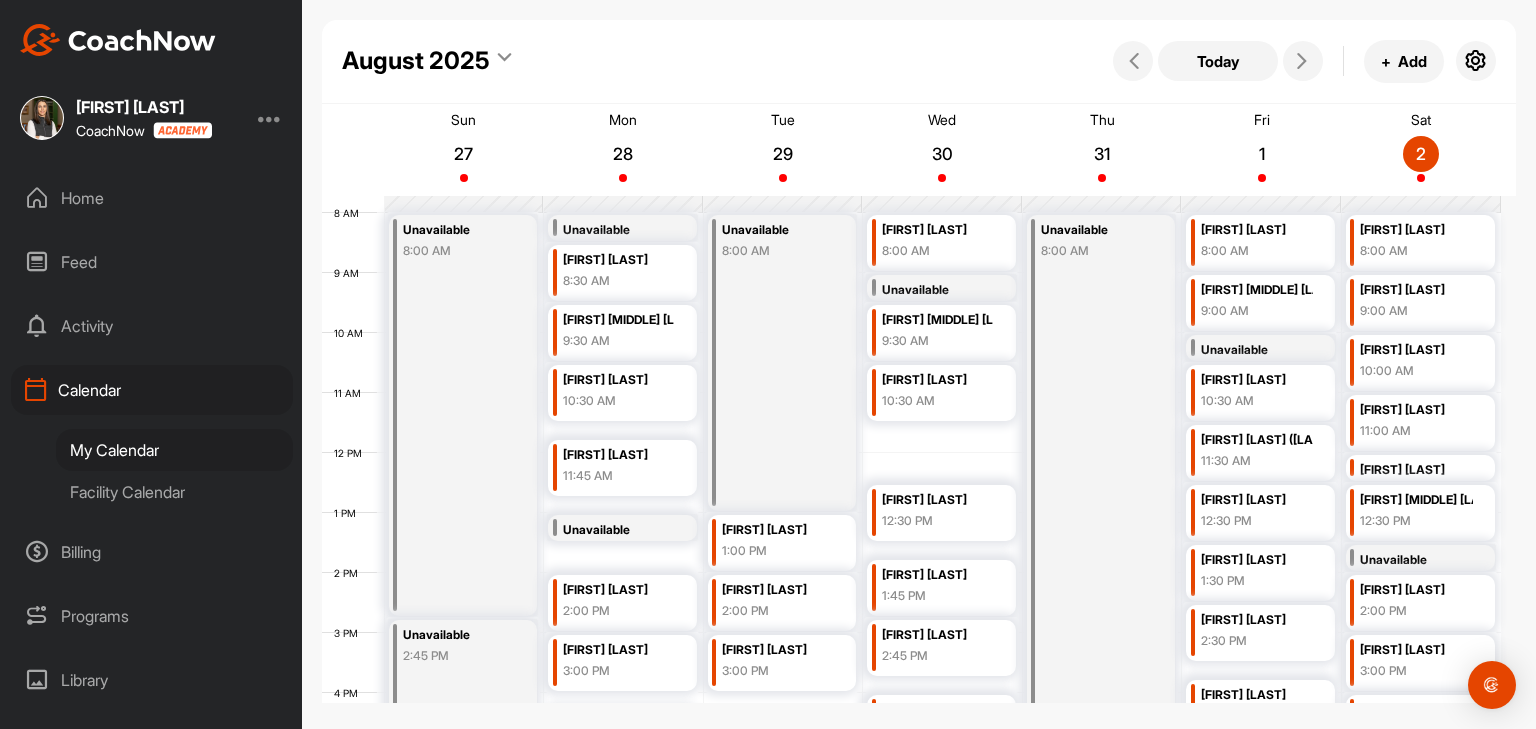 scroll, scrollTop: 447, scrollLeft: 0, axis: vertical 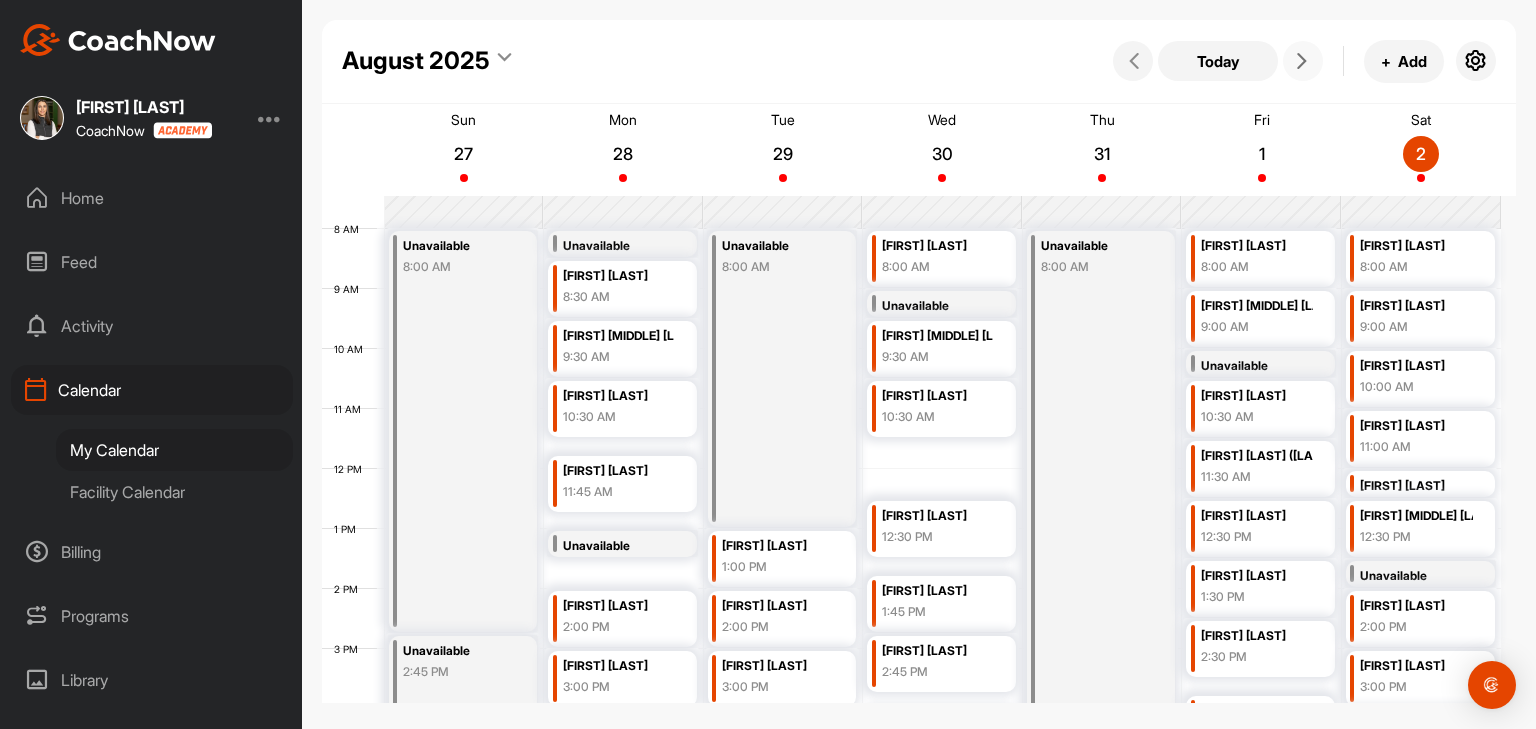 click at bounding box center (1303, 61) 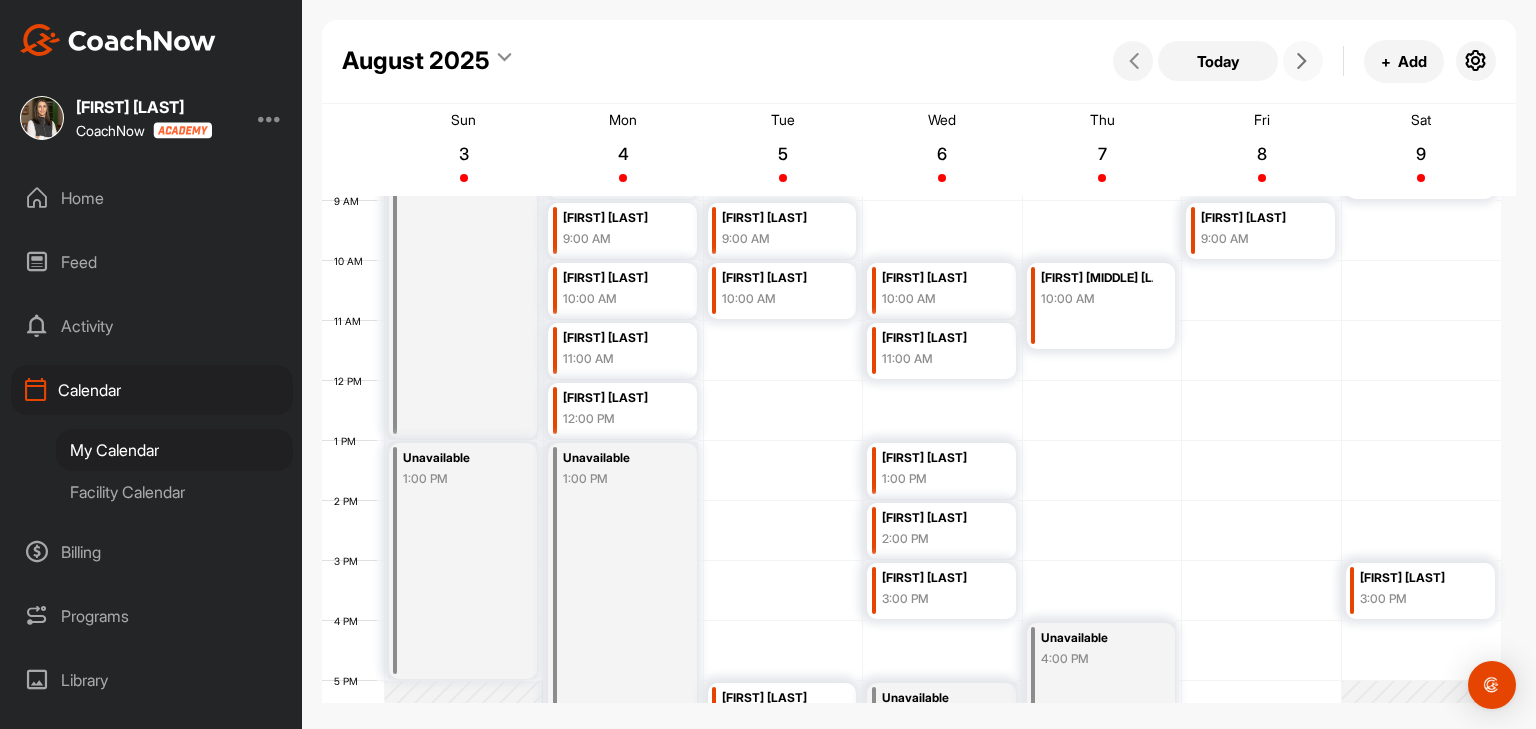 scroll, scrollTop: 547, scrollLeft: 0, axis: vertical 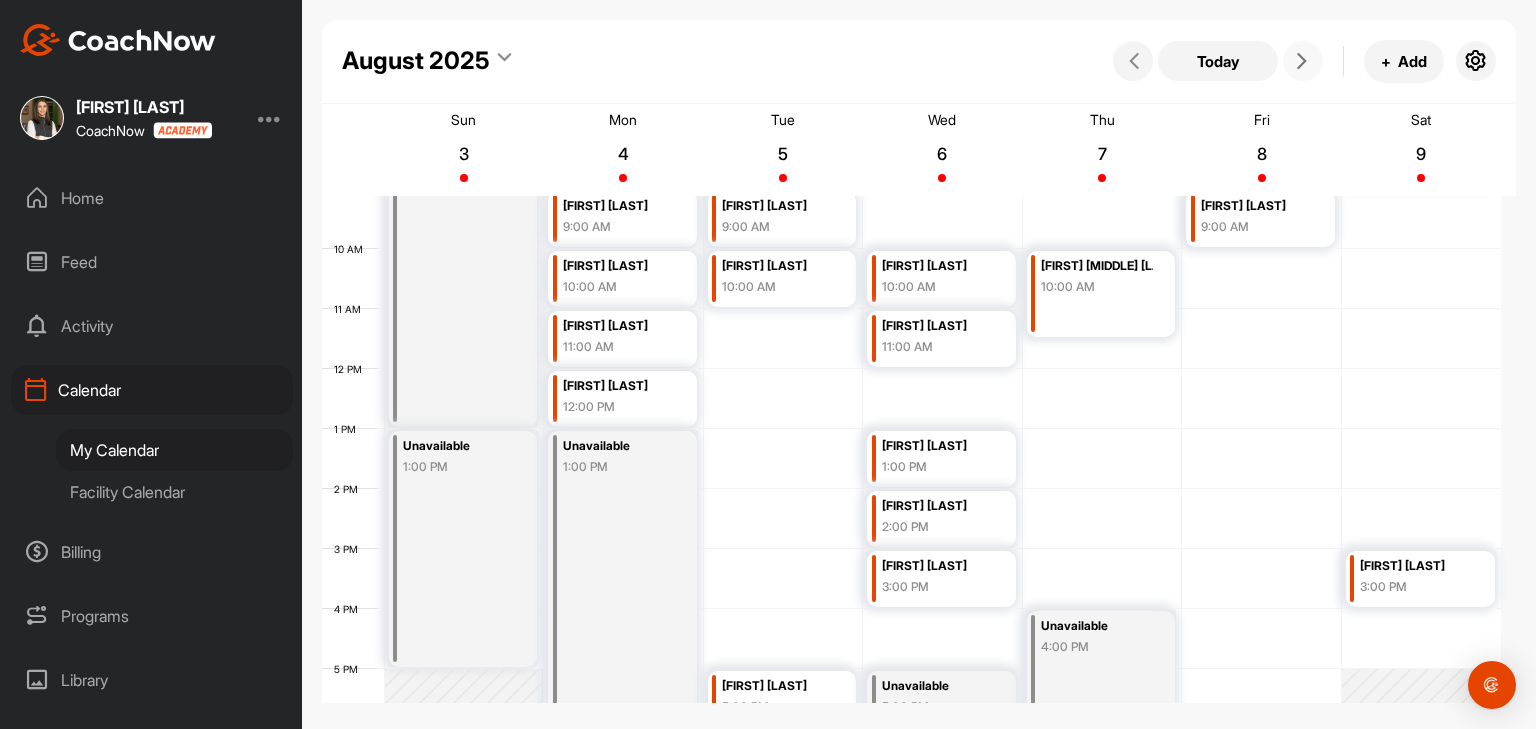 click on "12 AM 1 AM 2 AM 3 AM 4 AM 5 AM 6 AM 7 AM 8 AM 9 AM 10 AM 11 AM 12 PM 1 PM 2 PM 3 PM 4 PM 5 PM 6 PM 7 PM 8 PM 9 PM 10 PM 11 PM Unavailable 8:00 AM Unavailable 1:00 PM [NAME] [LAST] 8:00 AM [NAME] [LAST] 9:00 AM [NAME] [LAST] 10:00 AM [NAME] [LAST] 11:00 AM [NAME] [LAST] 12:00 PM Unavailable 1:00 PM [NAME] [LAST] 9:00 AM [NAME] [LAST] 10:00 AM [NAME] [LAST] 5:00 PM [NAME] [LAST] 10:00 AM [NAME] [LAST] 11:00 AM [NAME] [LAST] 1:00 PM [NAME] [LAST] 2:00 PM [NAME] [LAST] 3:00 PM Unavailable 5:00 PM [NAME] [MIDDLE] [LAST] 10:00 AM Unavailable 4:00 PM [NAME] [LAST] 9:00 AM Unavailable 6:00 PM [NAME] [LAST] 8:00 AM [NAME] [LAST] 3:00 PM" at bounding box center (911, 369) 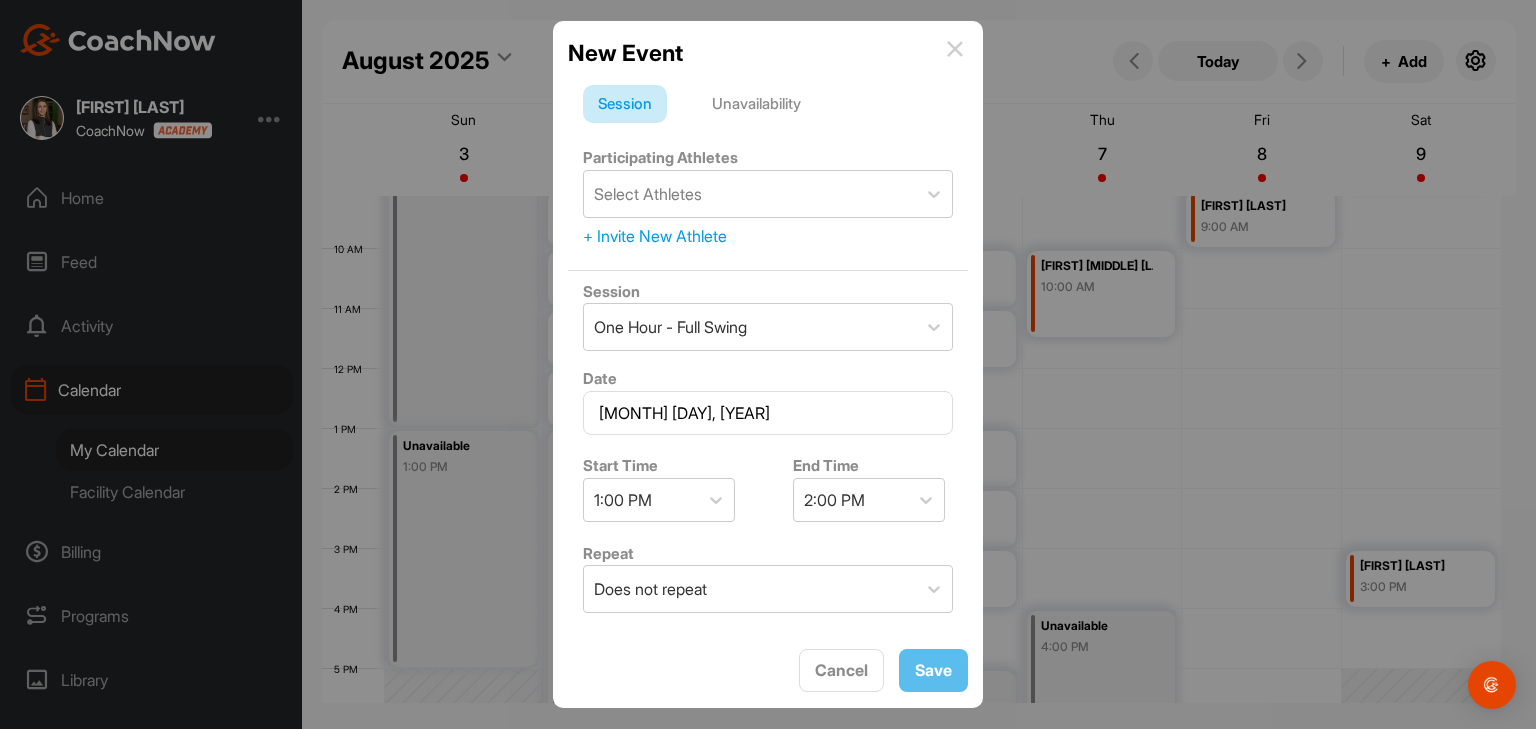 click at bounding box center [955, 49] 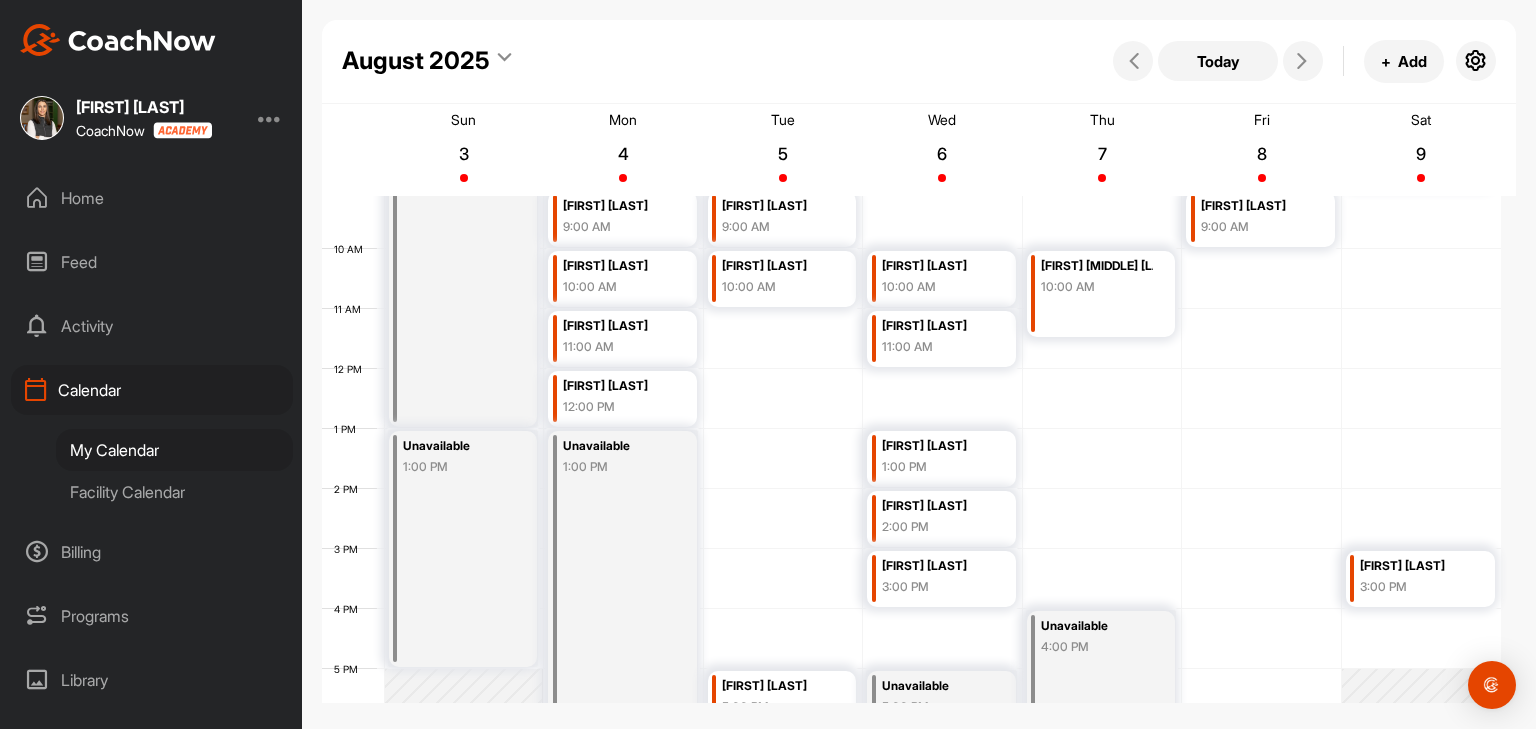 scroll, scrollTop: 347, scrollLeft: 0, axis: vertical 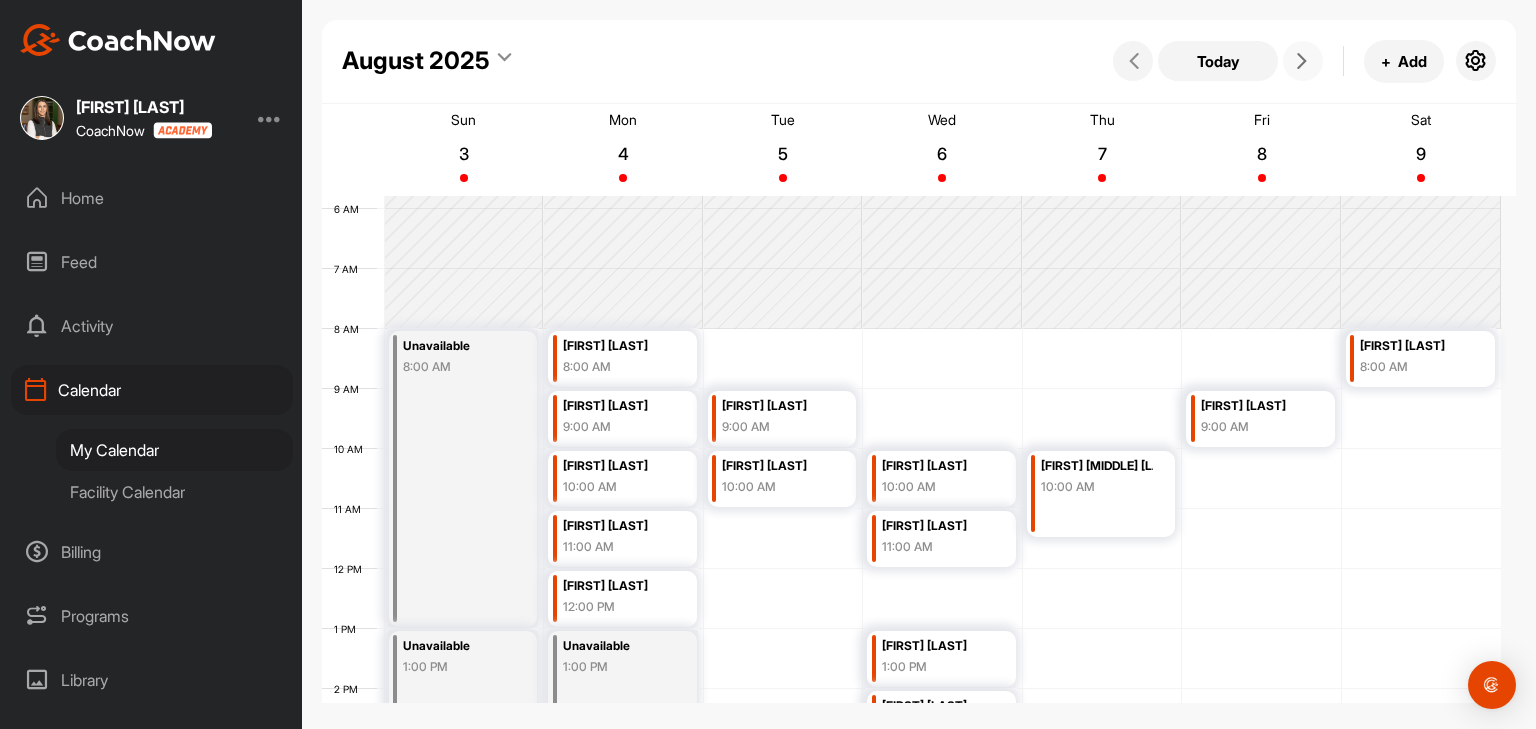 click at bounding box center (1303, 61) 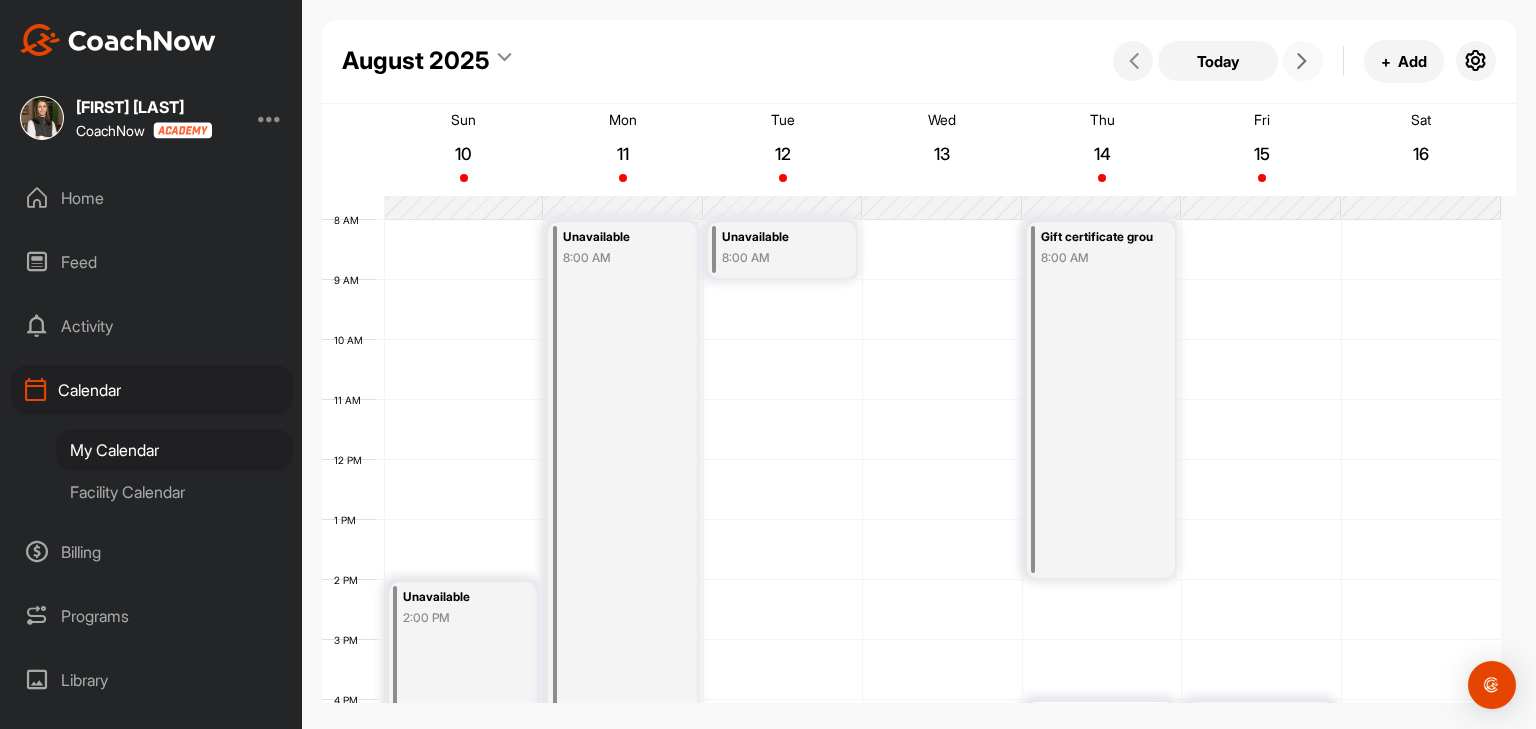 scroll, scrollTop: 446, scrollLeft: 0, axis: vertical 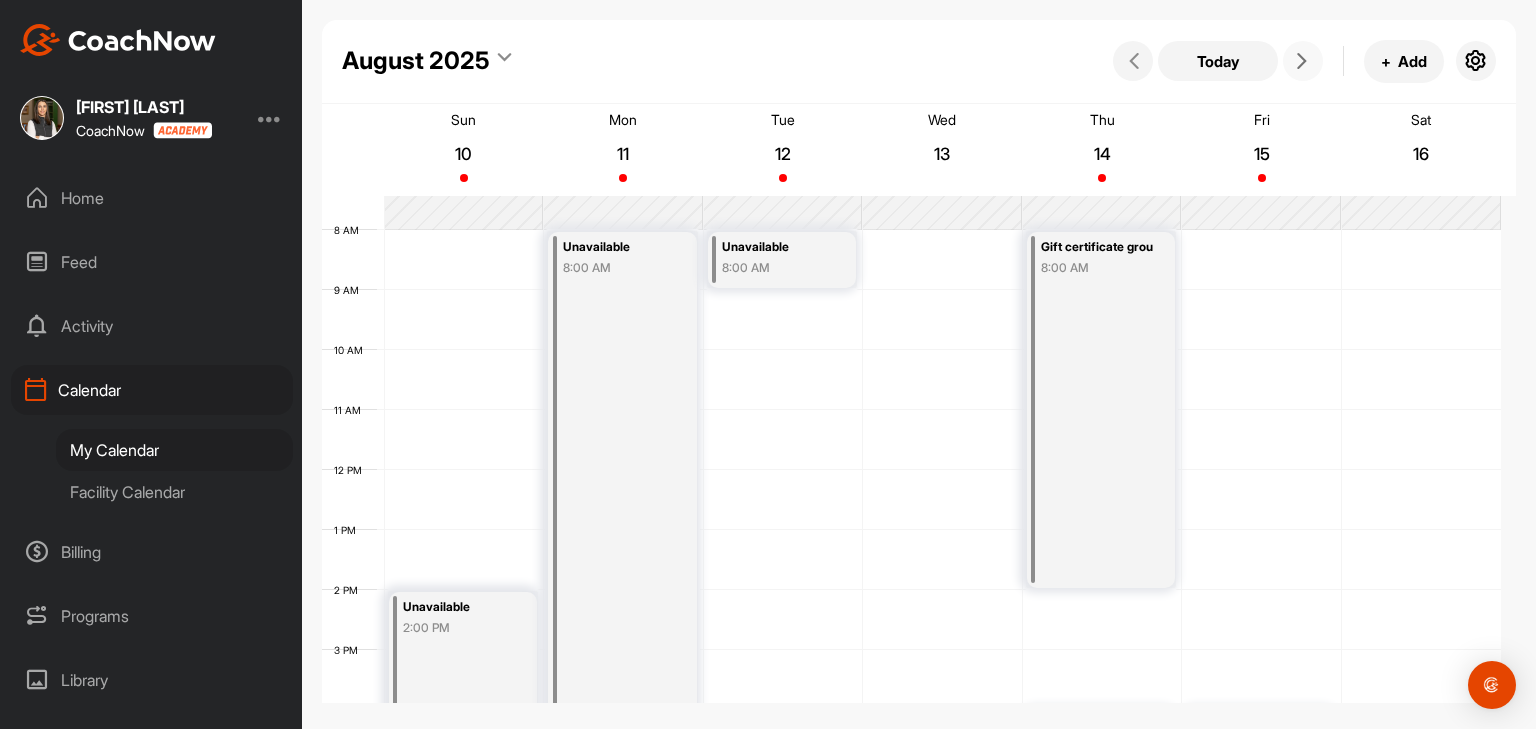 click at bounding box center [1303, 61] 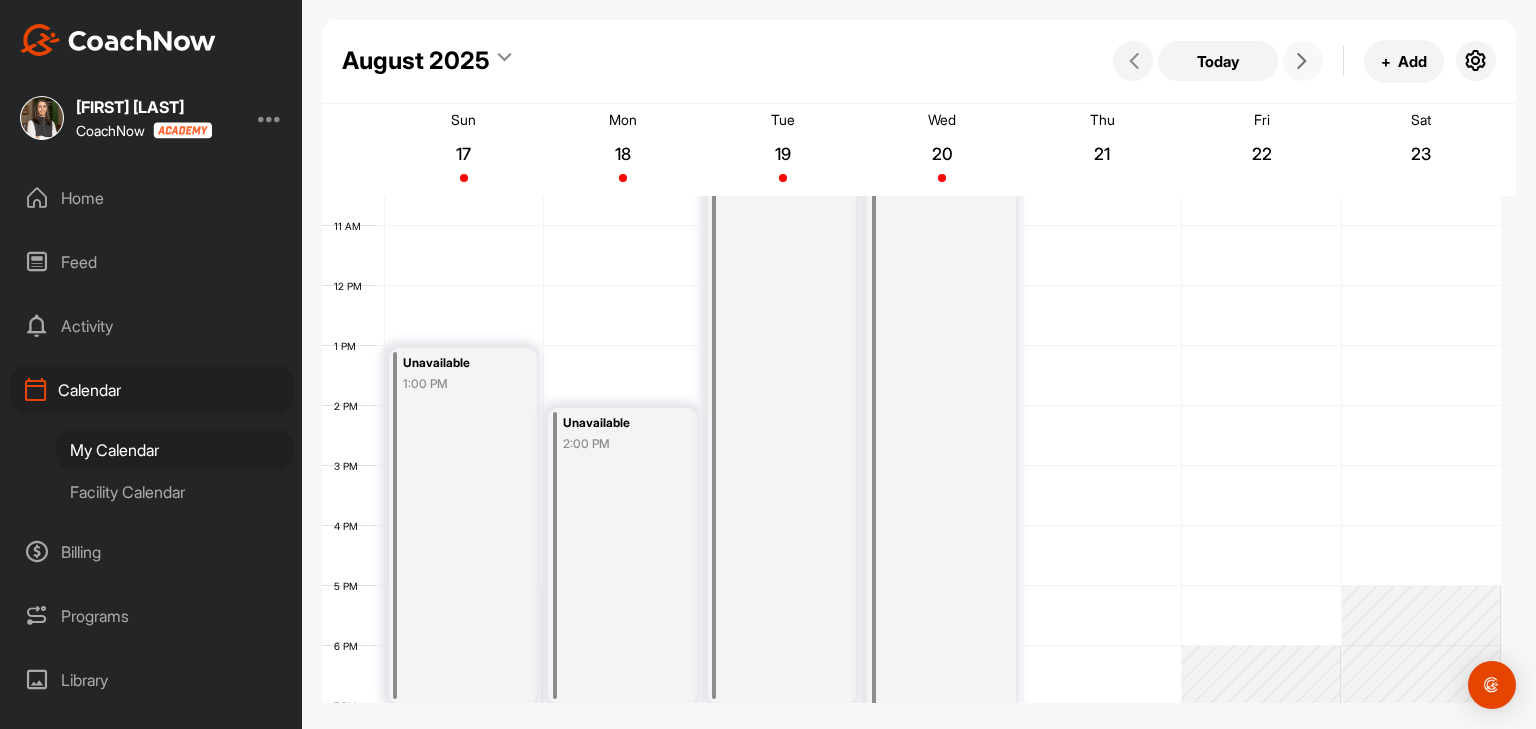 scroll, scrollTop: 646, scrollLeft: 0, axis: vertical 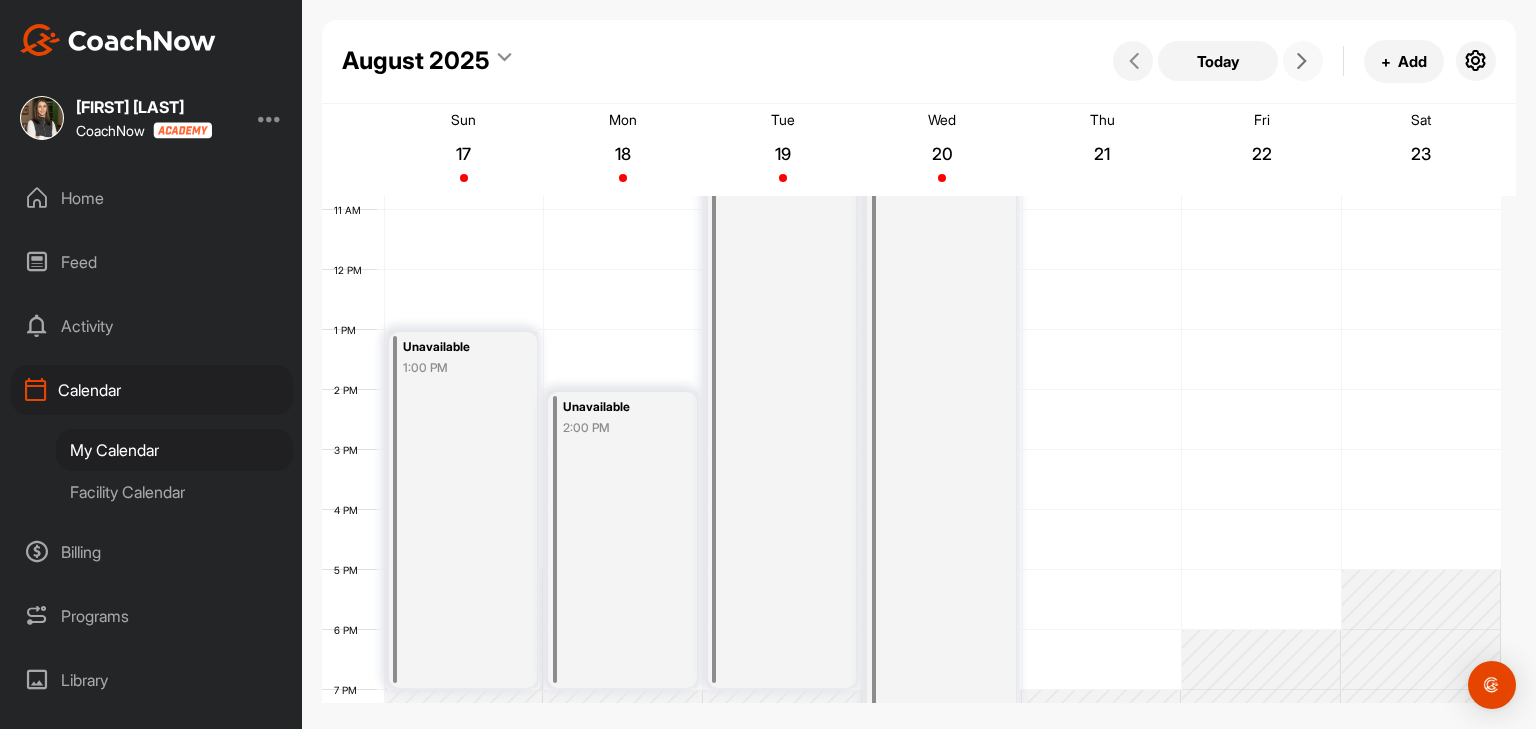 click on "Unavailable 2:00 PM" at bounding box center [622, 540] 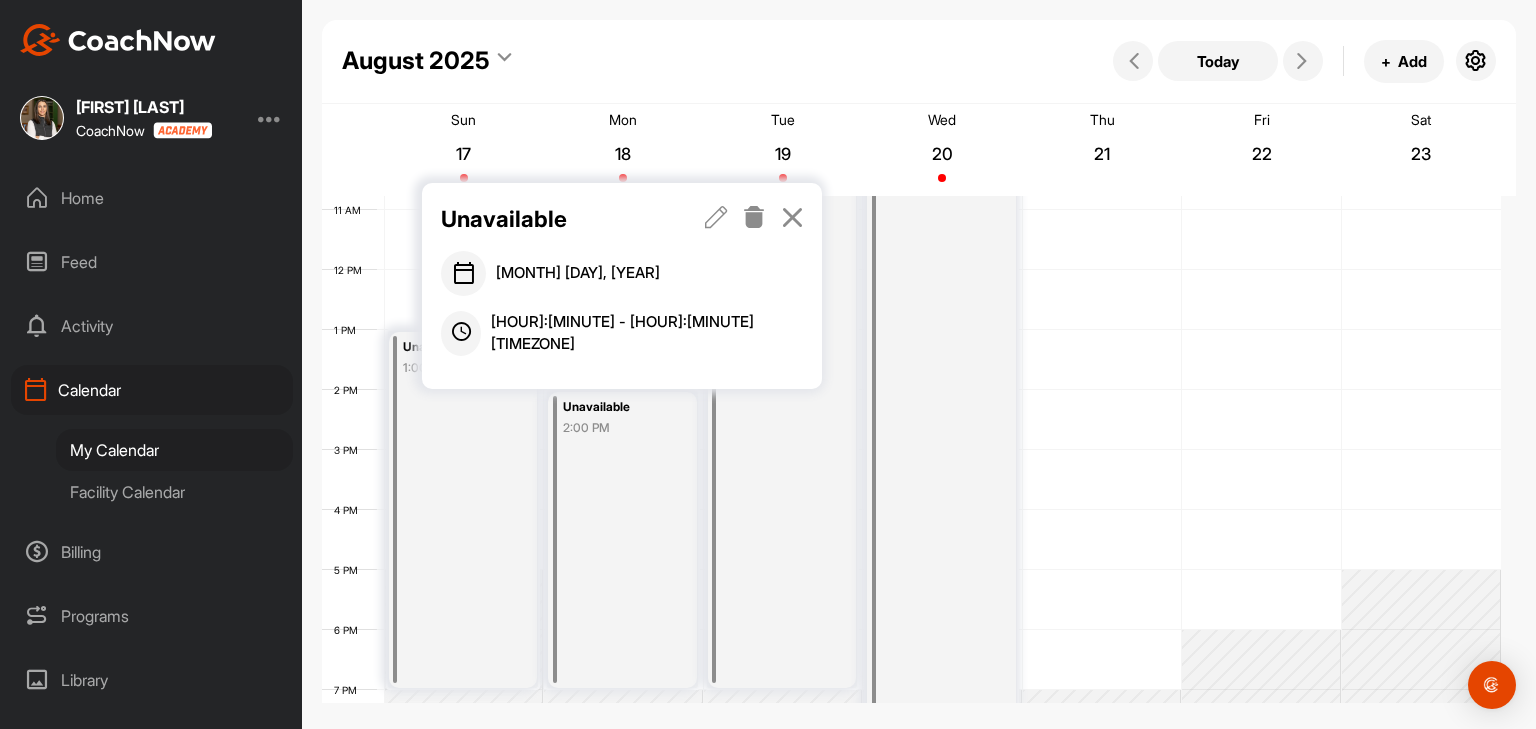 click at bounding box center (716, 217) 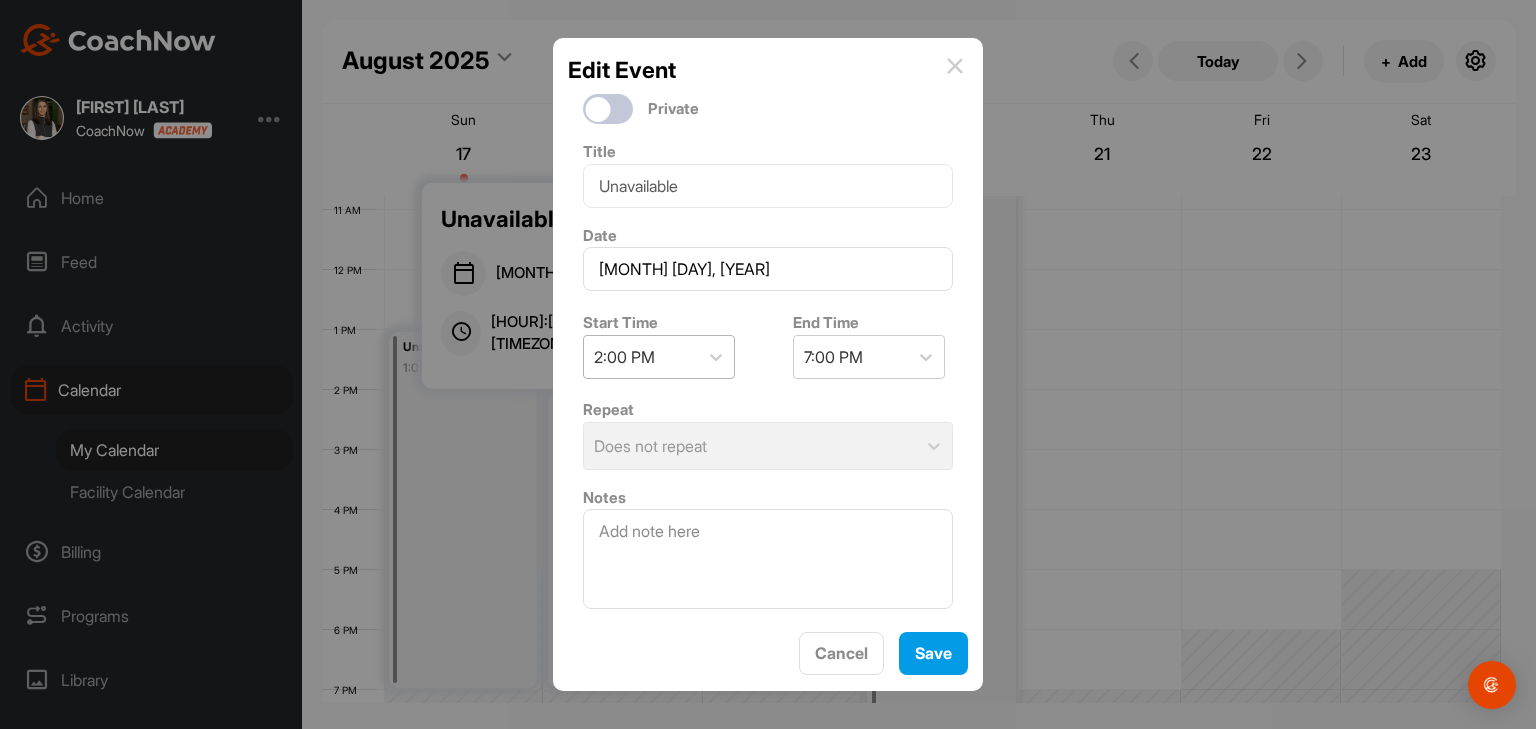 click on "2:00 PM" at bounding box center (641, 357) 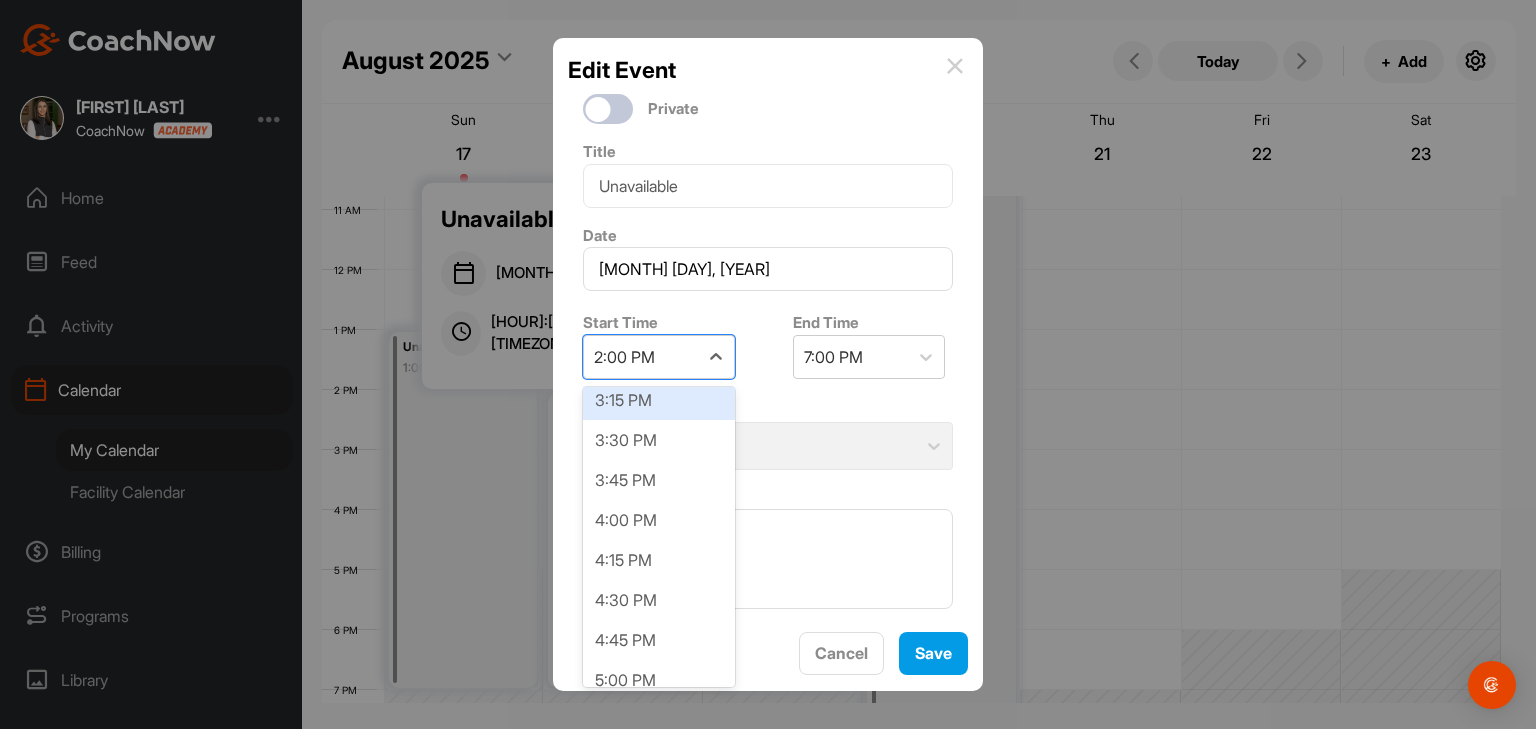 scroll, scrollTop: 2497, scrollLeft: 0, axis: vertical 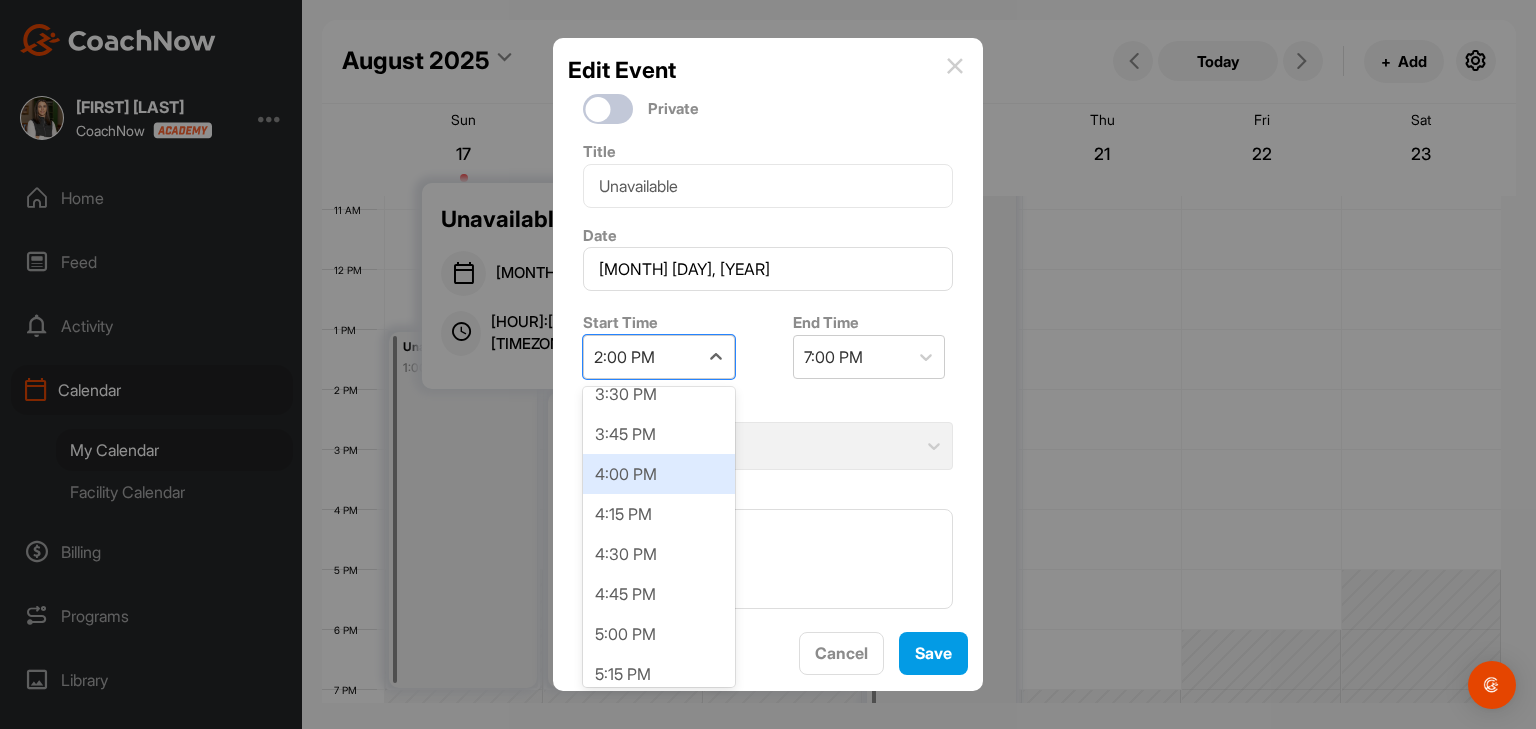 click on "4:00 PM" at bounding box center (659, 474) 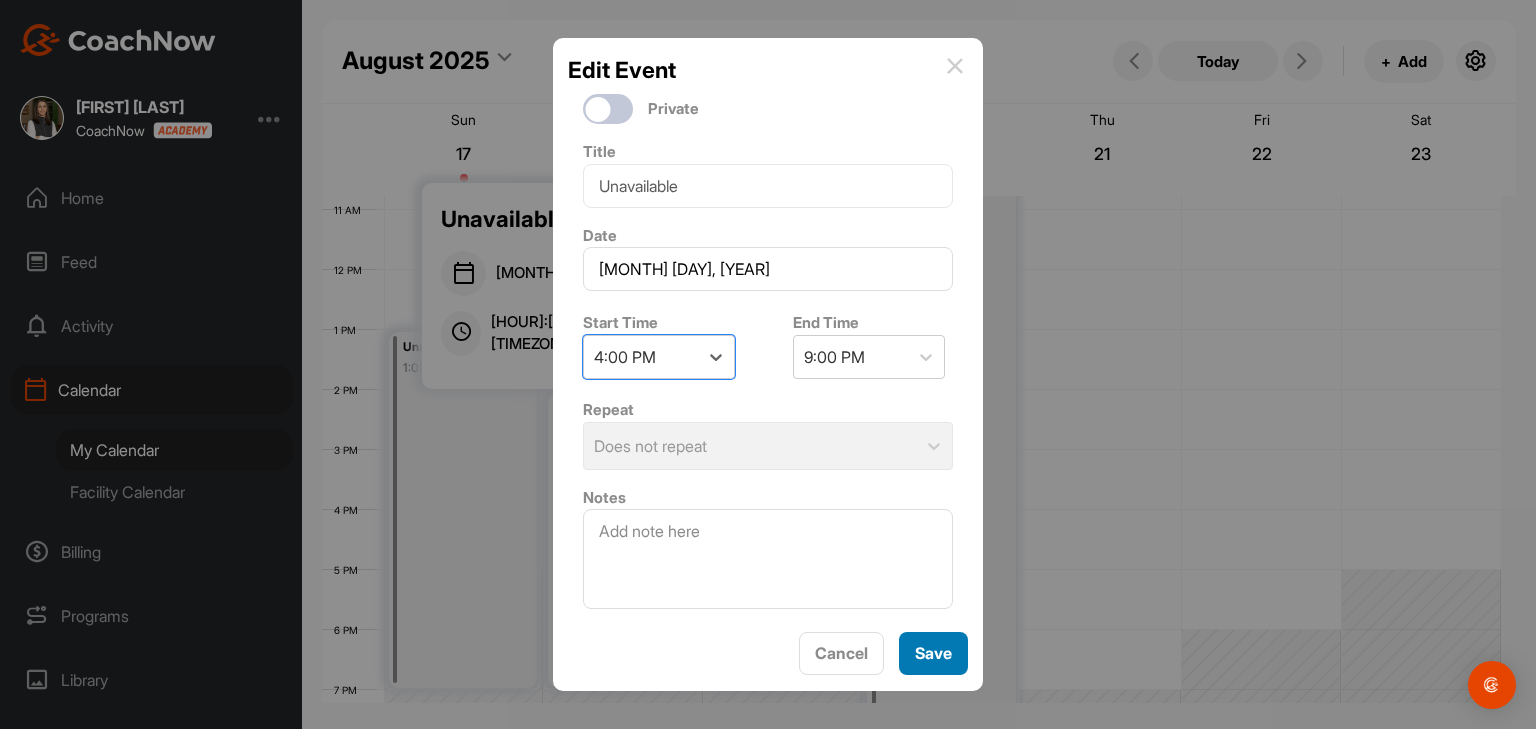 click on "Save" at bounding box center [933, 653] 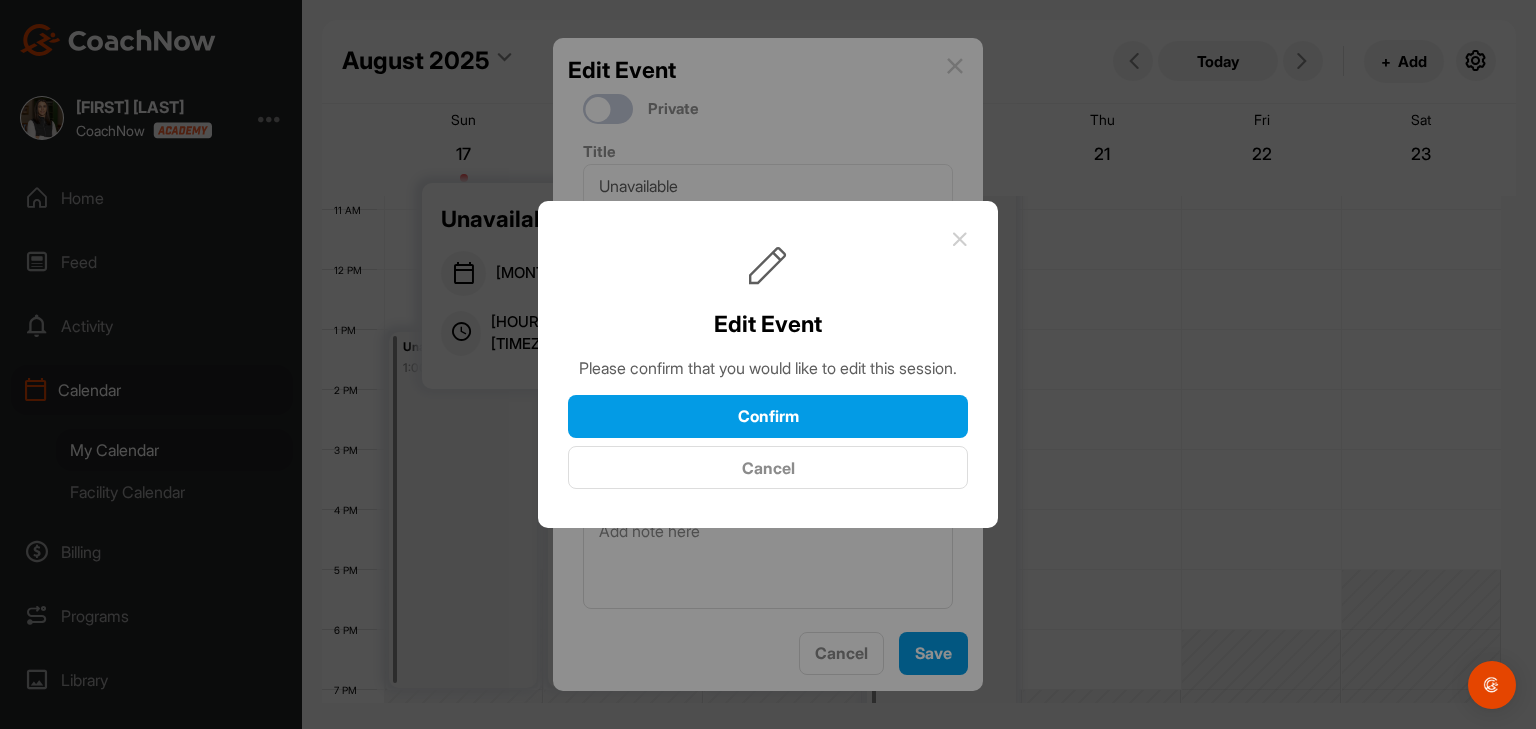 click on "Cancel" at bounding box center [768, 467] 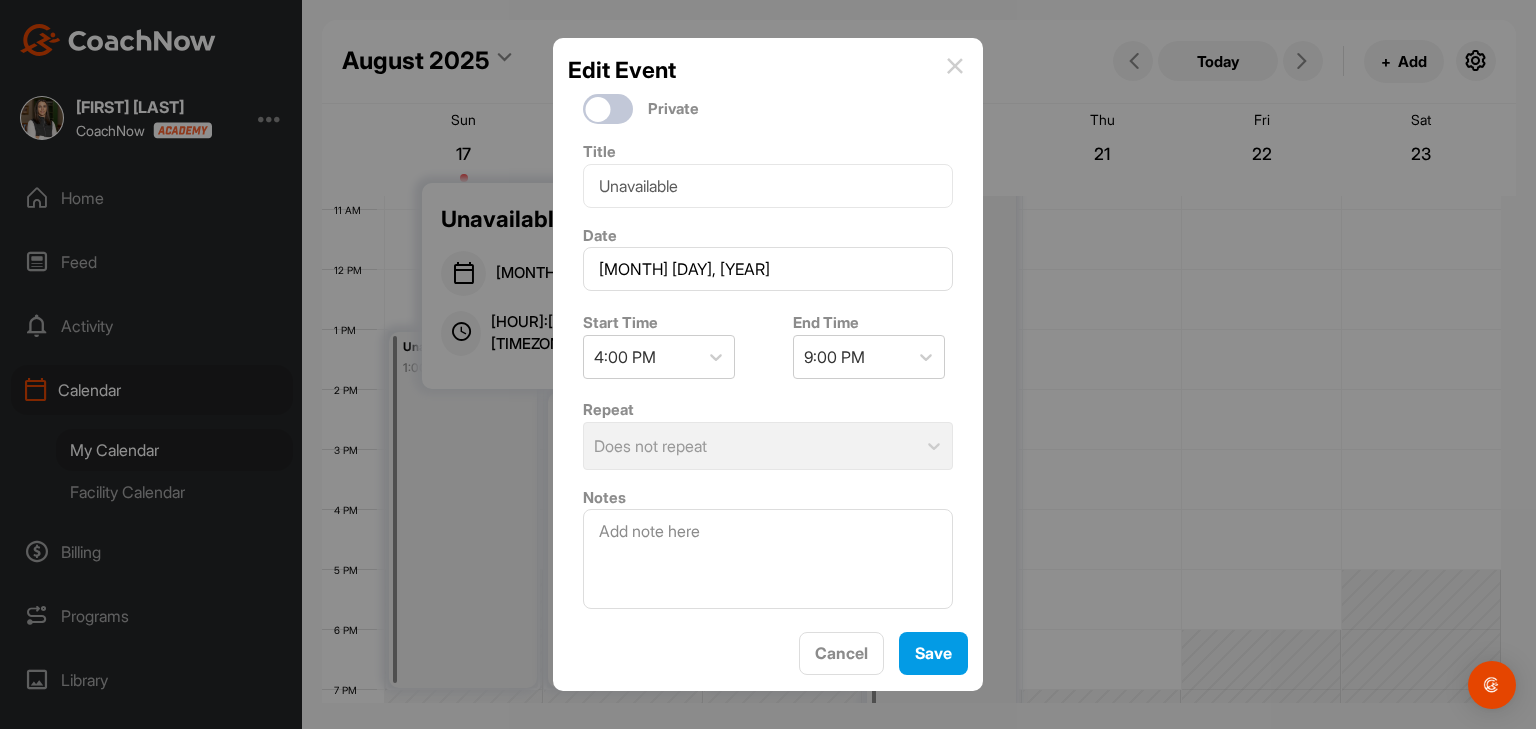 click on "Repeat Does not repeat" at bounding box center [768, 434] 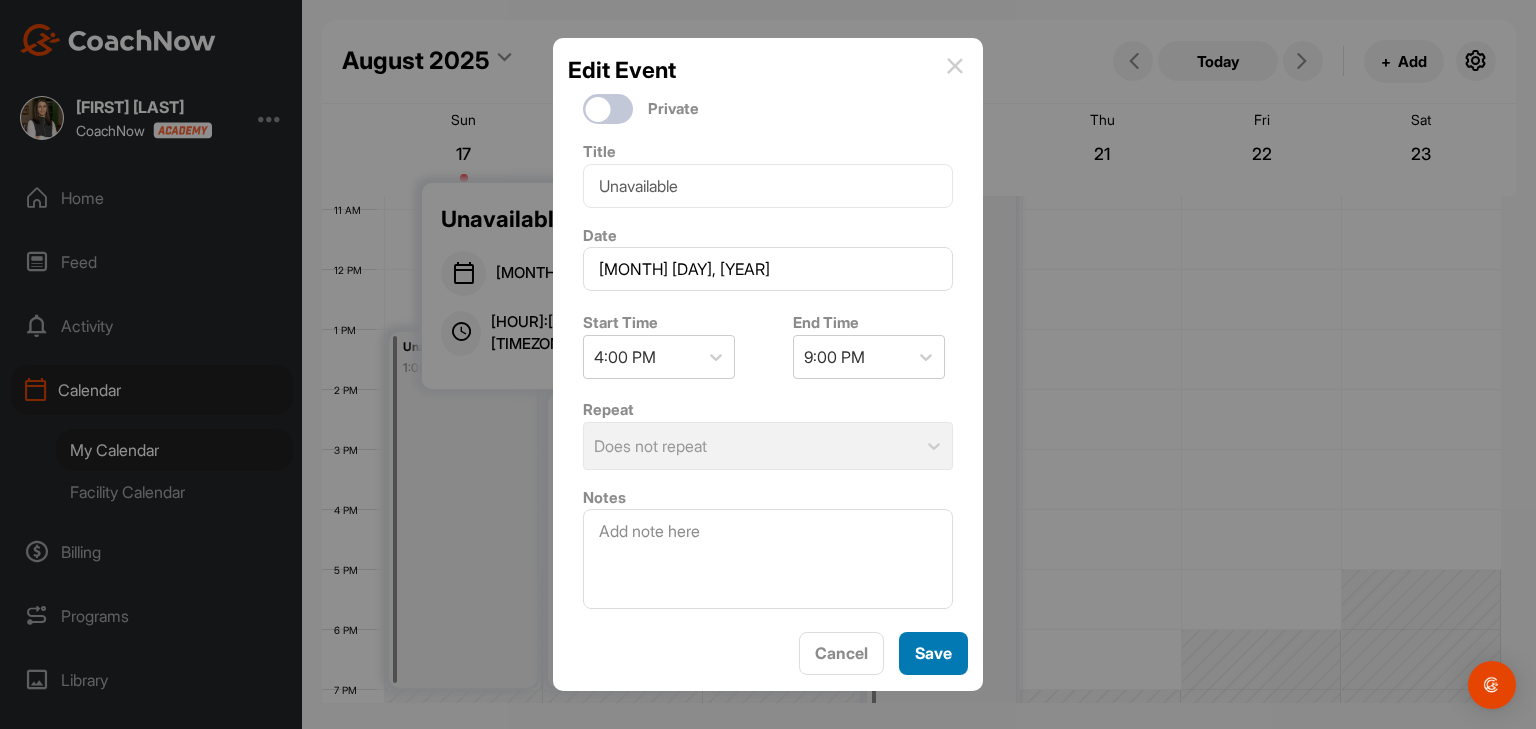 click on "Save" at bounding box center (933, 653) 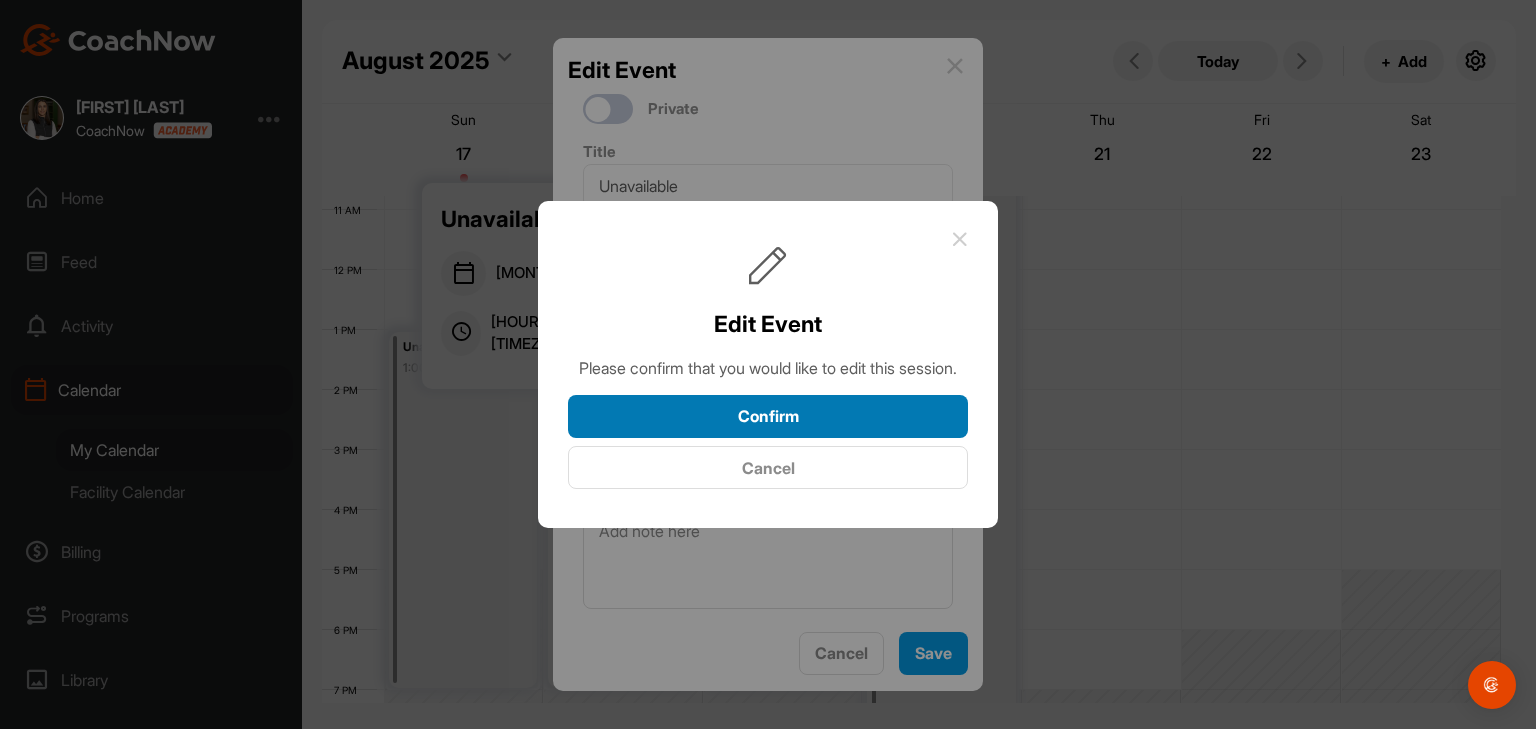 click on "Confirm" at bounding box center (768, 416) 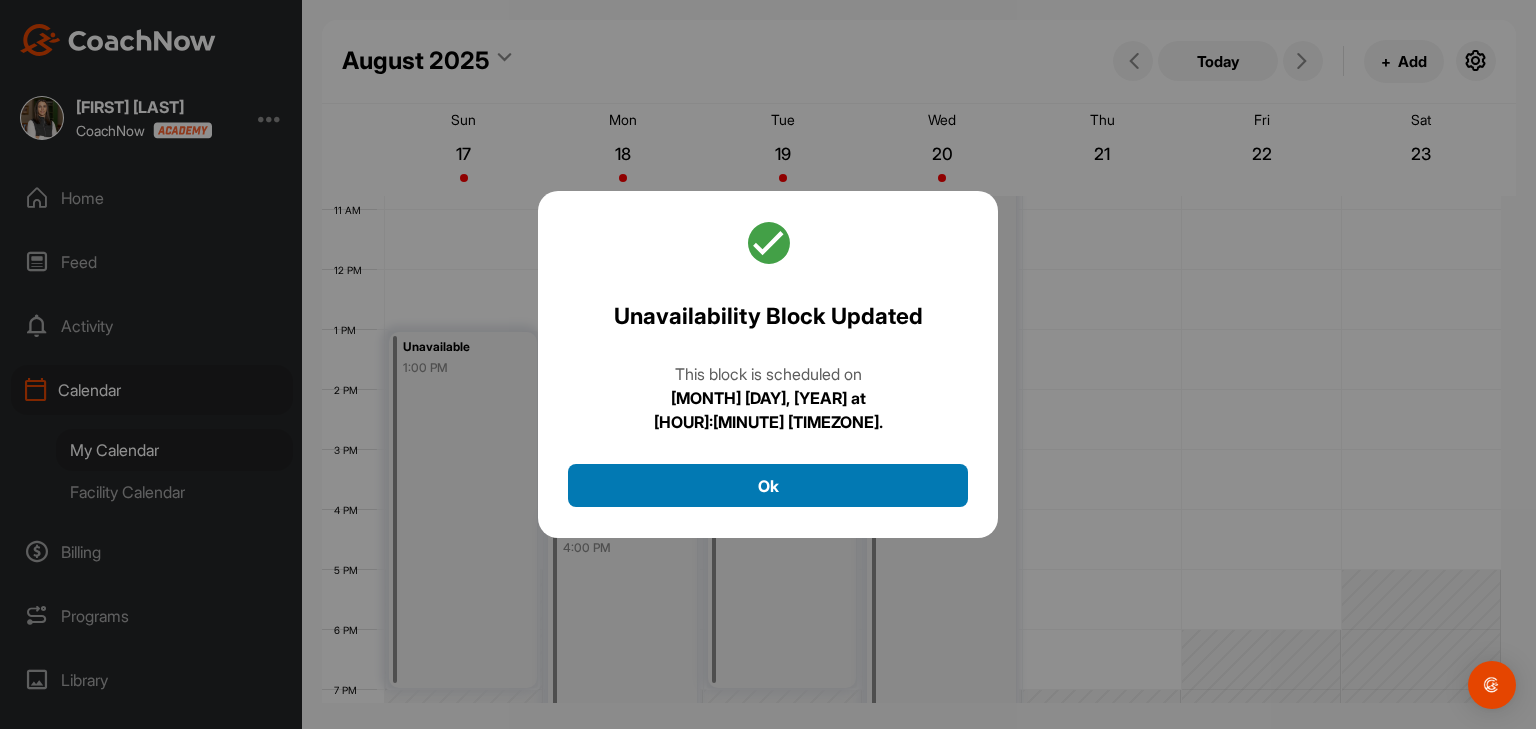 click on "Ok" at bounding box center [768, 485] 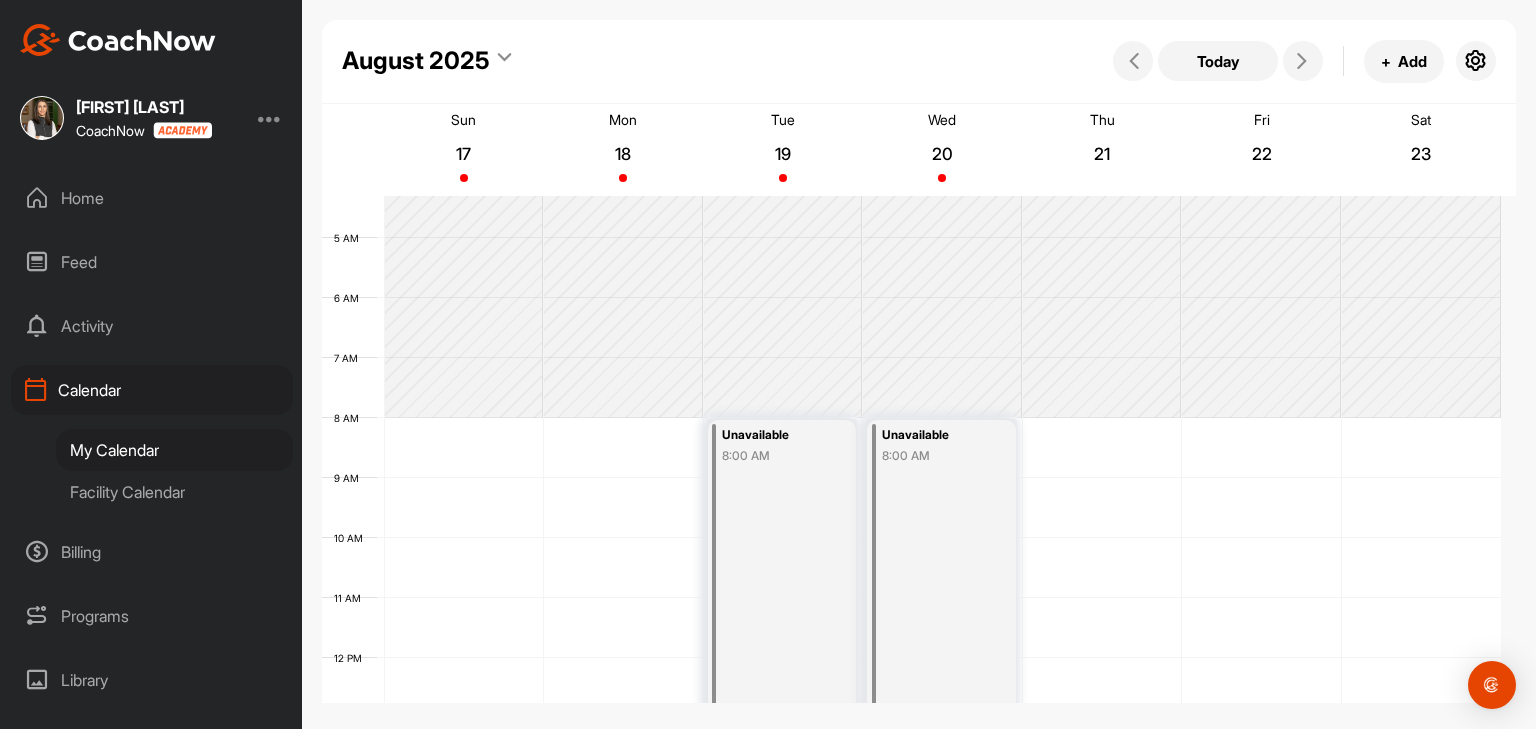 scroll, scrollTop: 246, scrollLeft: 0, axis: vertical 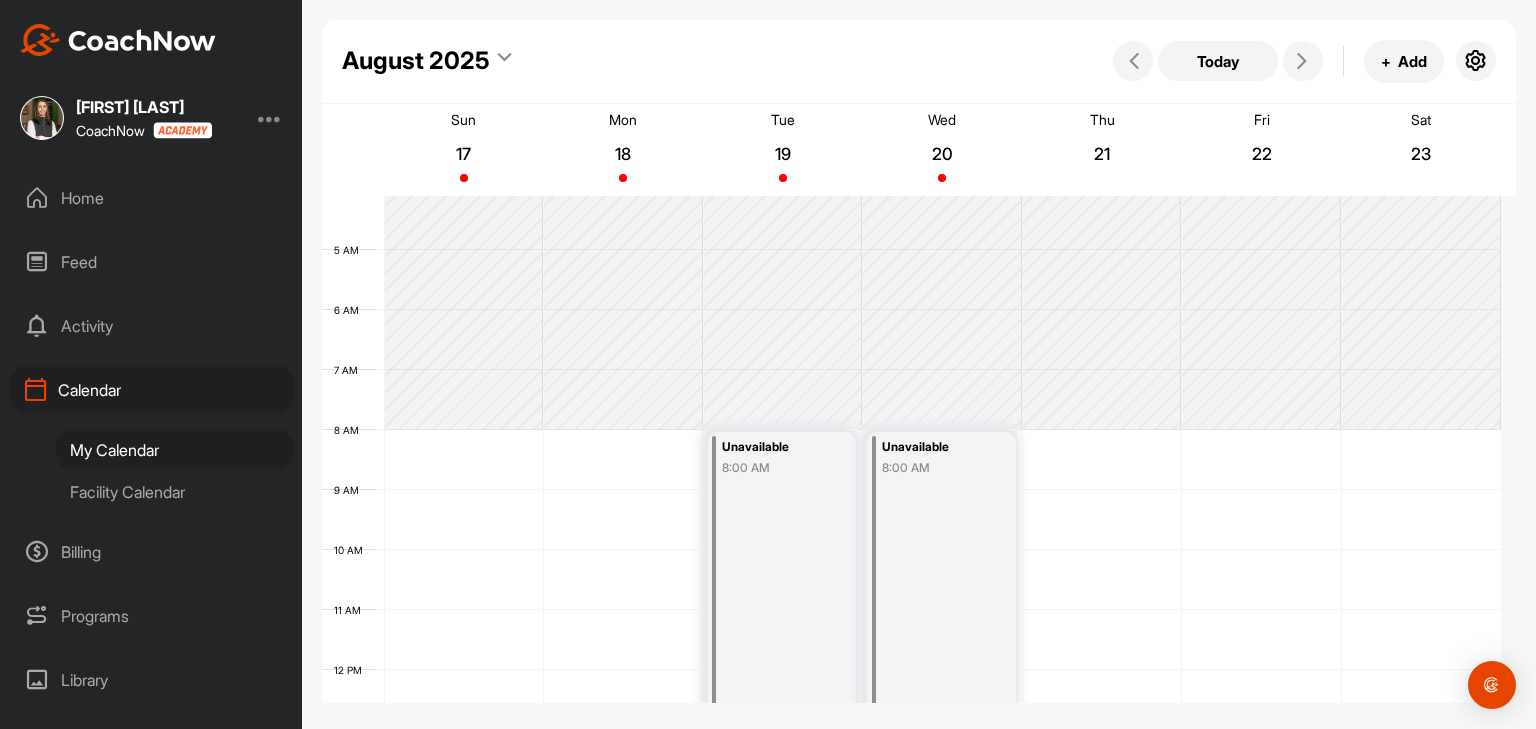 click on "12 AM 1 AM 2 AM 3 AM 4 AM 5 AM 6 AM 7 AM 8 AM 9 AM 10 AM 11 AM 12 PM 1 PM 2 PM 3 PM 4 PM 5 PM 6 PM 7 PM 8 PM 9 PM 10 PM 11 PM Unavailable 1:00 PM Unavailable 4:00 PM Unavailable 8:00 AM Unavailable 8:00 AM" at bounding box center [911, 670] 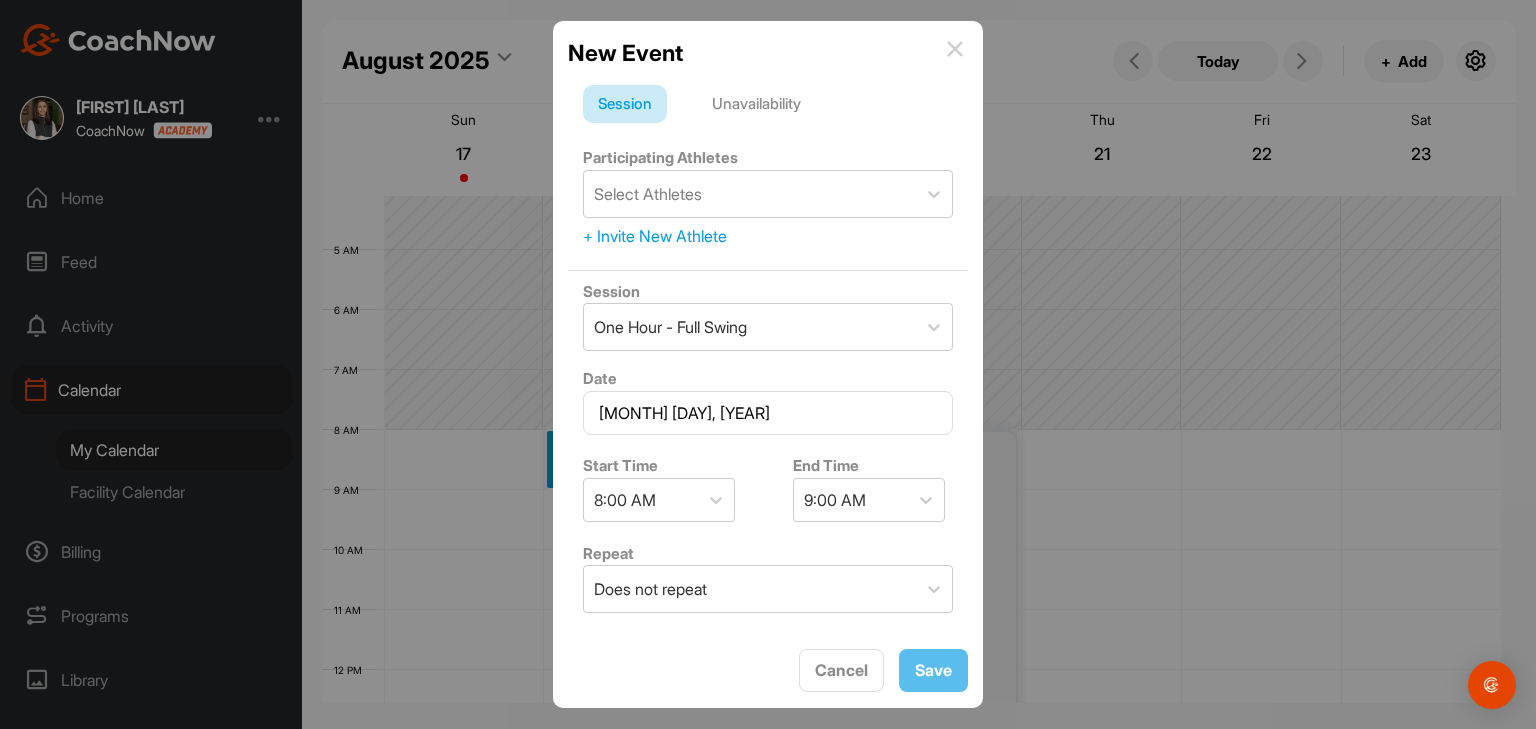 click on "Unavailability" at bounding box center [756, 104] 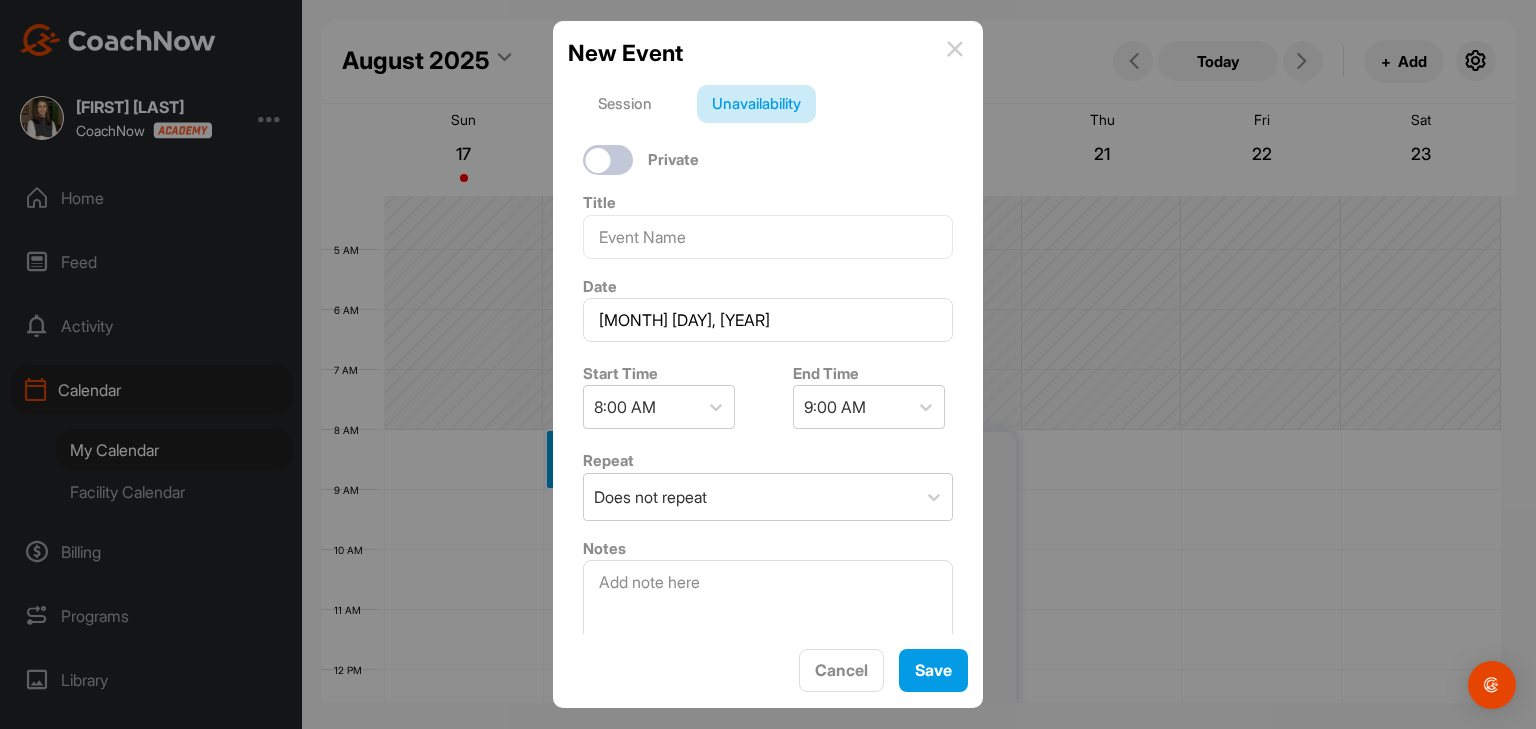 click at bounding box center (955, 49) 